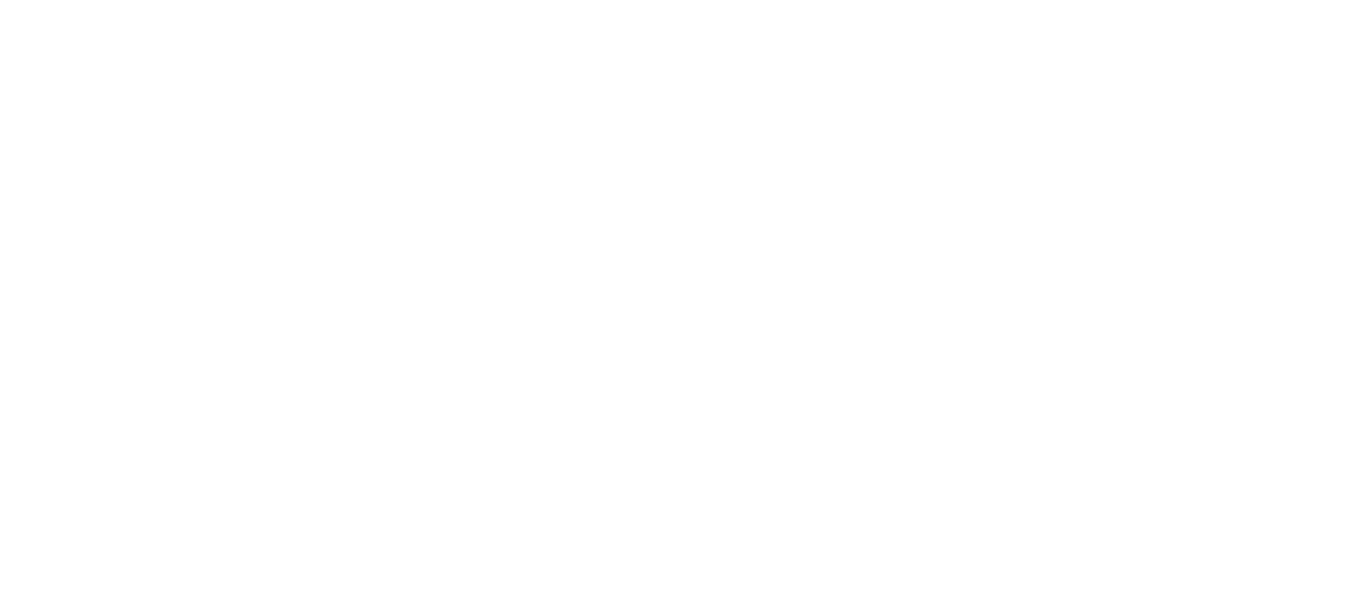 scroll, scrollTop: 0, scrollLeft: 0, axis: both 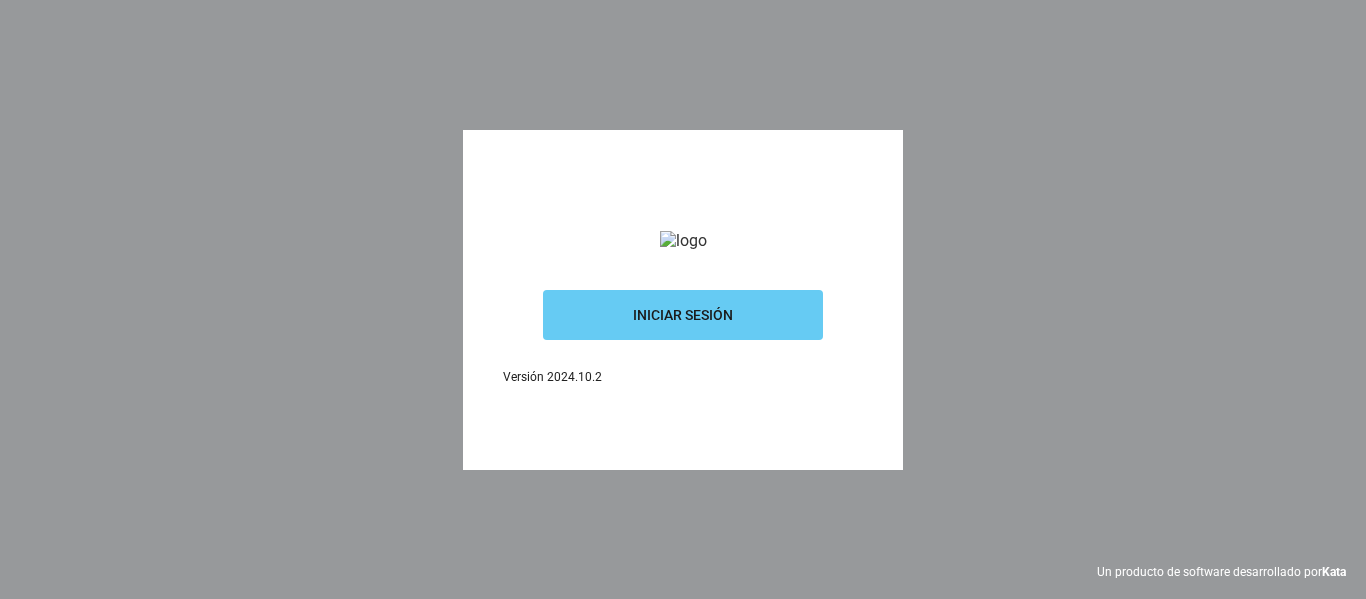 click on "Iniciar sesión" at bounding box center [683, 315] 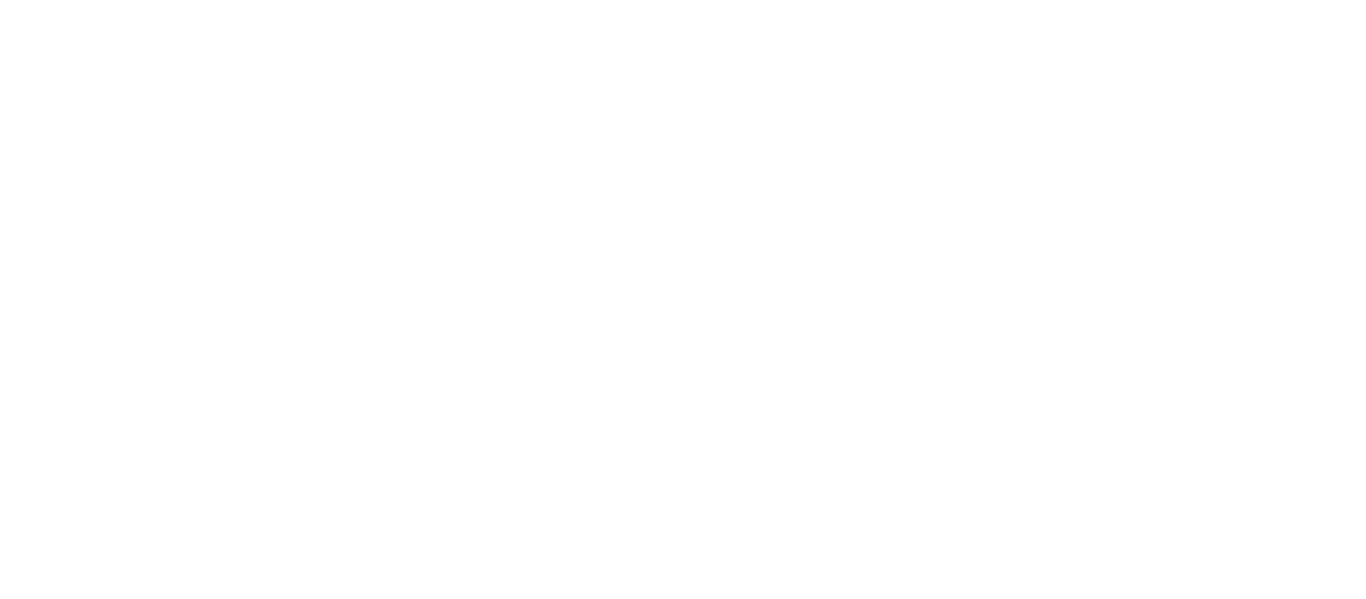 scroll, scrollTop: 0, scrollLeft: 0, axis: both 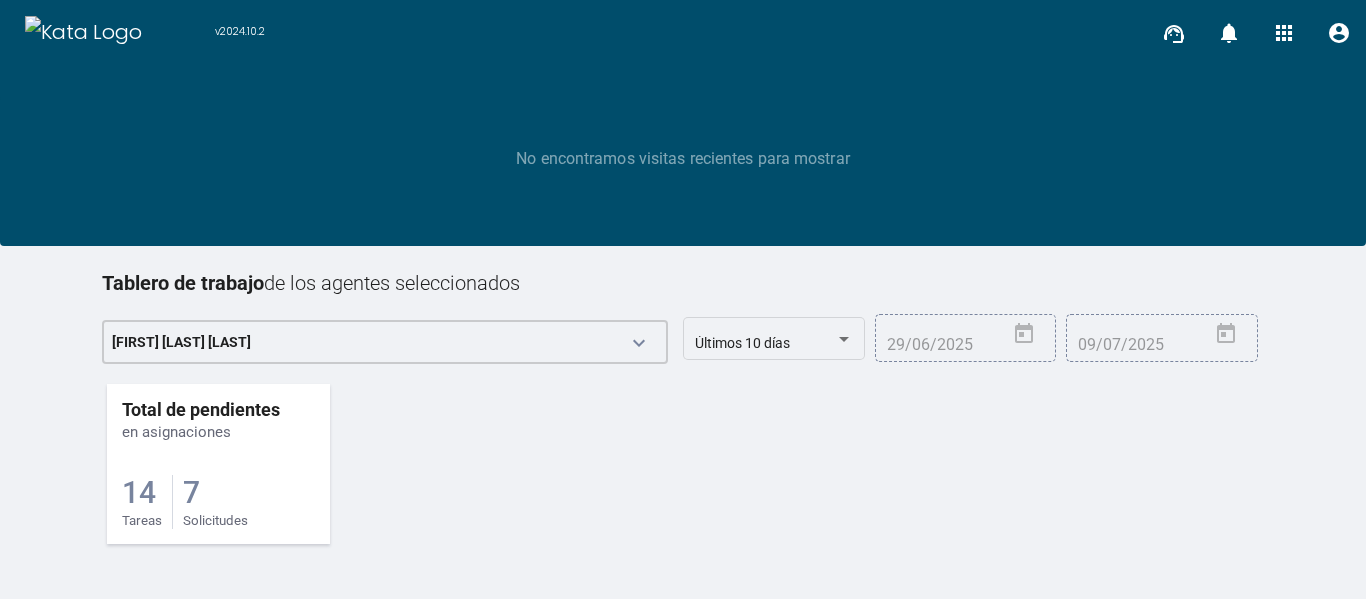 click on "7 Solicitudes" at bounding box center [215, 502] 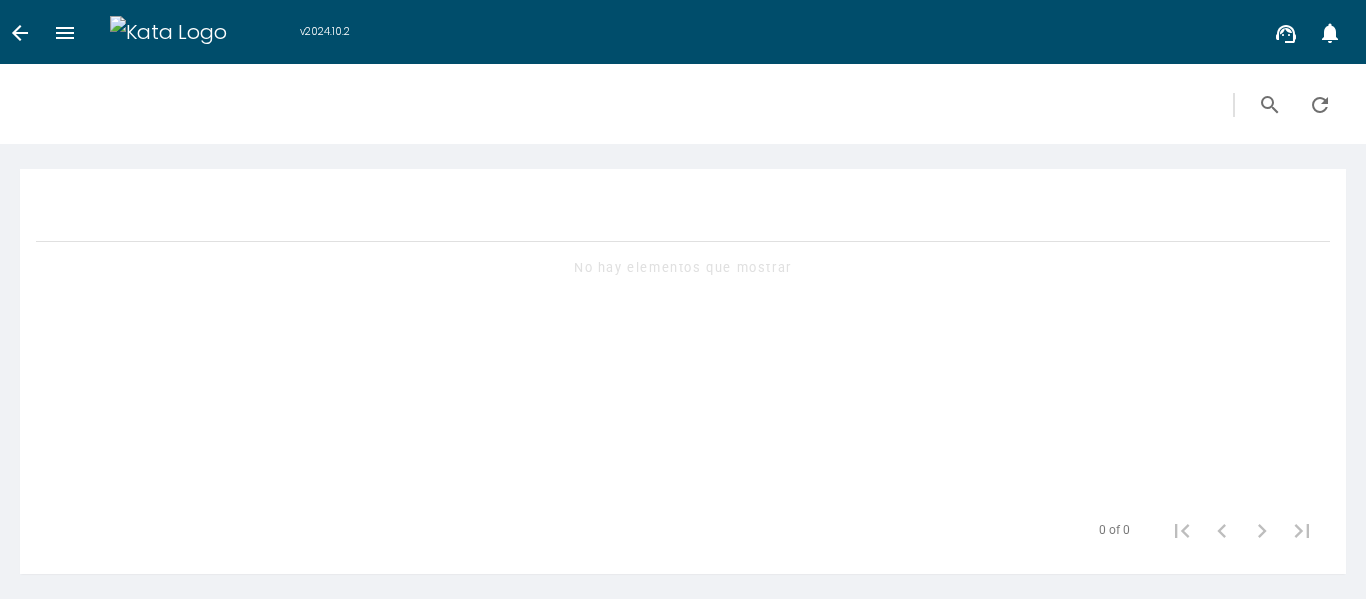 scroll, scrollTop: 0, scrollLeft: 0, axis: both 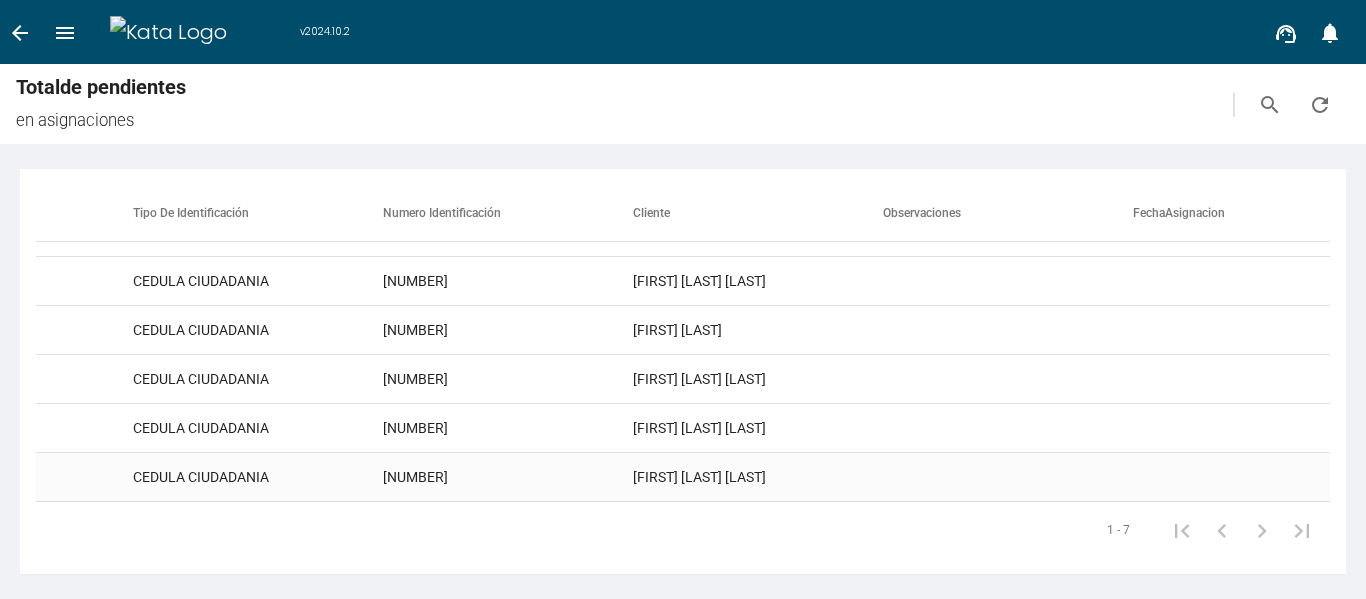 click on "[FIRST] [LAST] [LAST]" at bounding box center (758, 183) 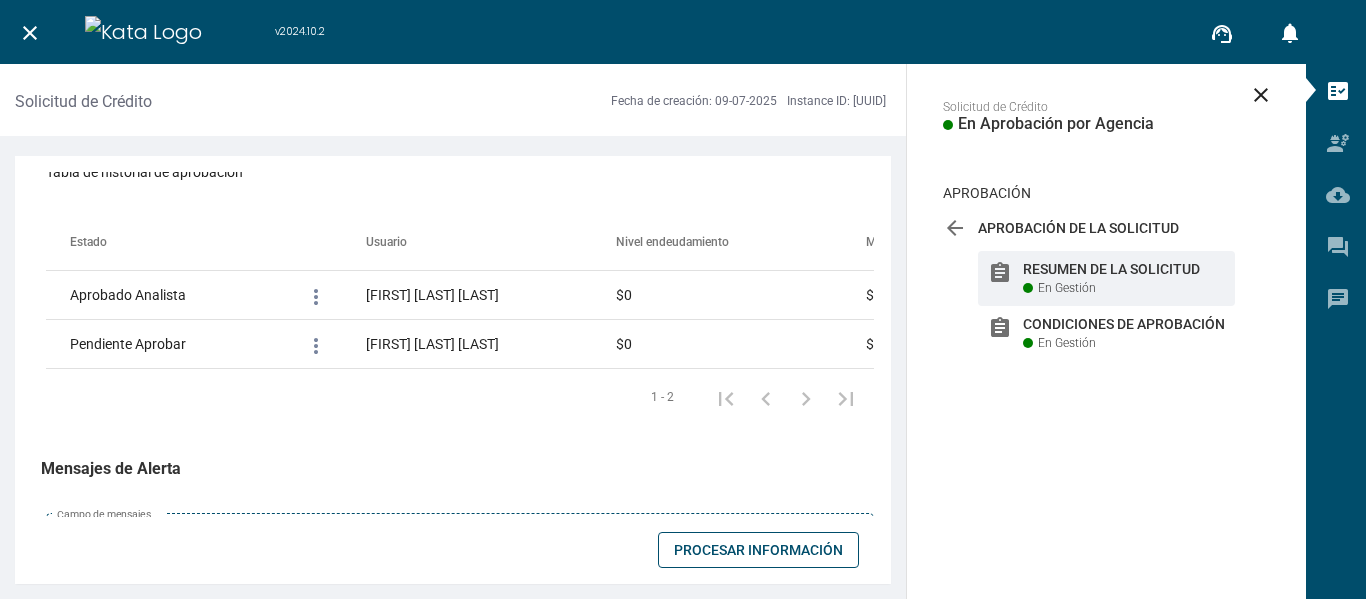 scroll, scrollTop: 1710, scrollLeft: 0, axis: vertical 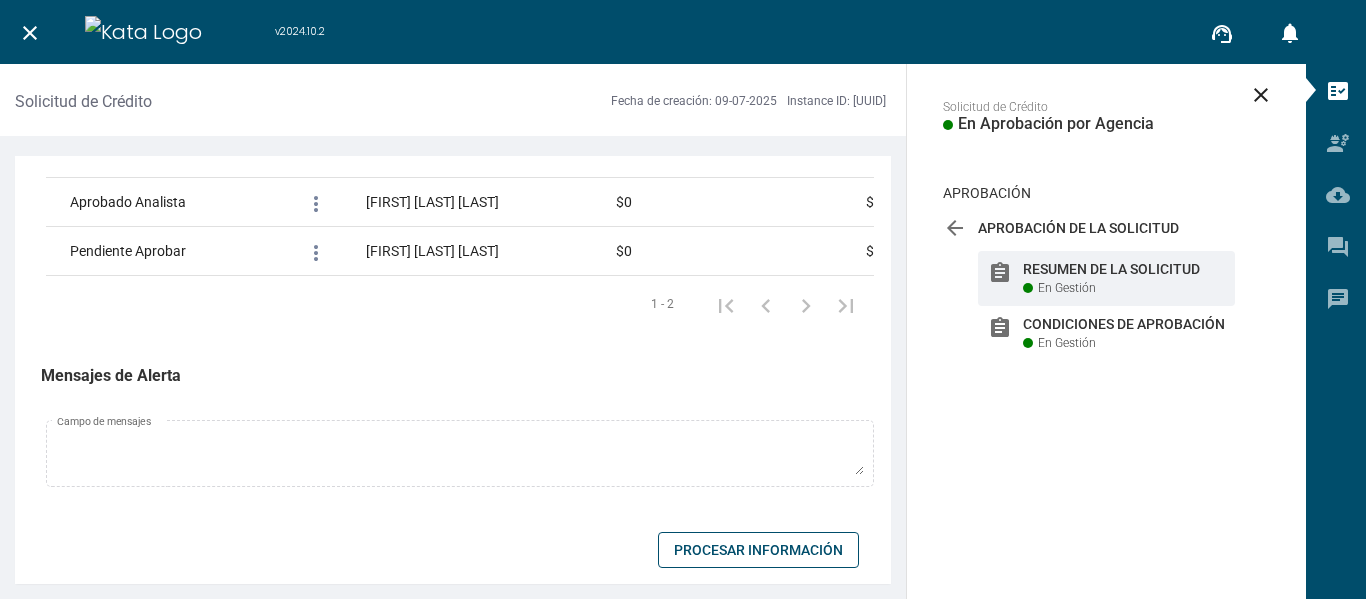 click on "Procesar Información" at bounding box center (758, 550) 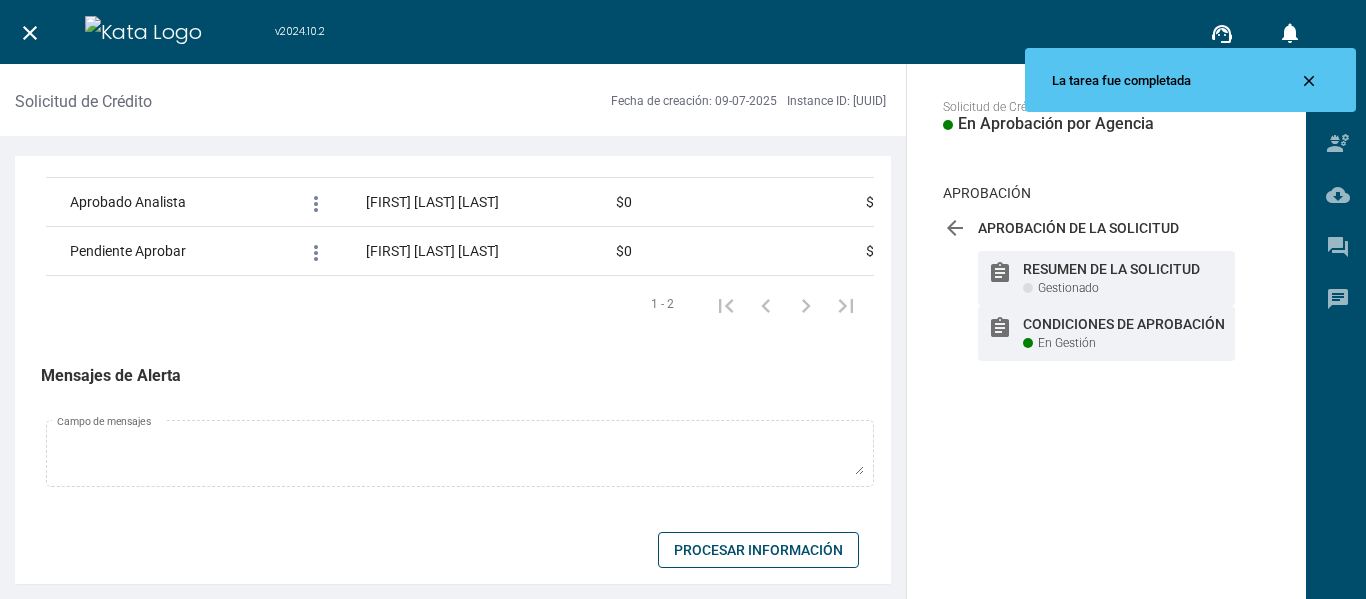 click on "Condiciones de Aprobación" at bounding box center [1124, 269] 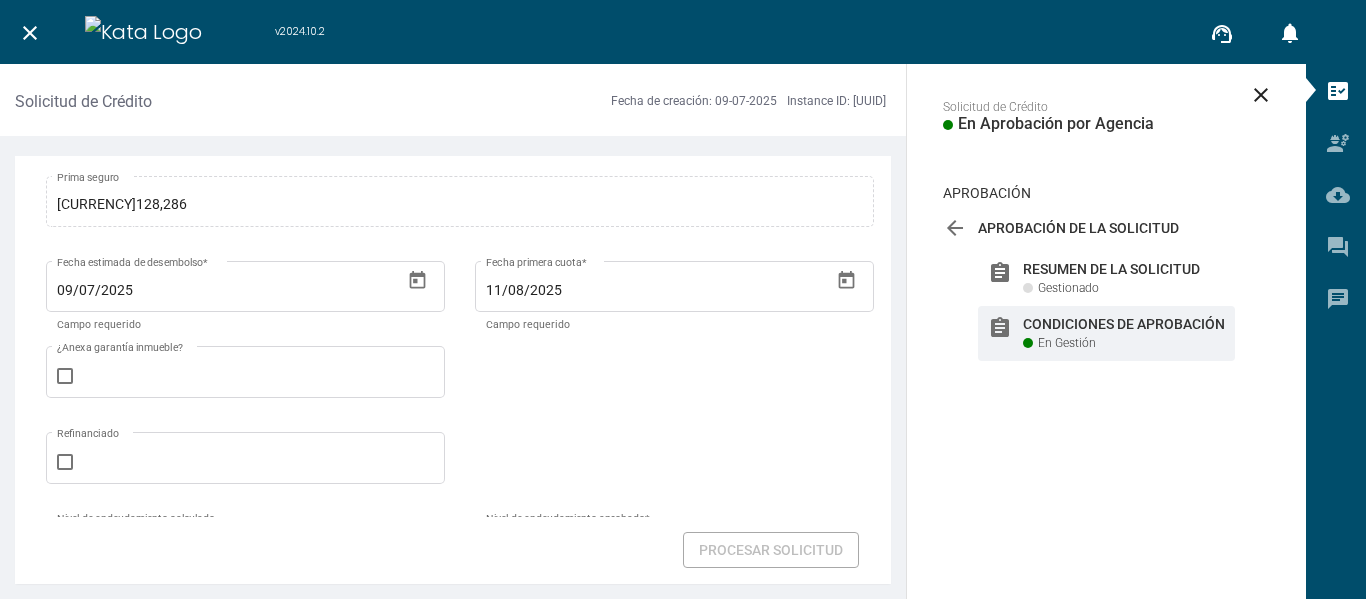 scroll, scrollTop: 600, scrollLeft: 0, axis: vertical 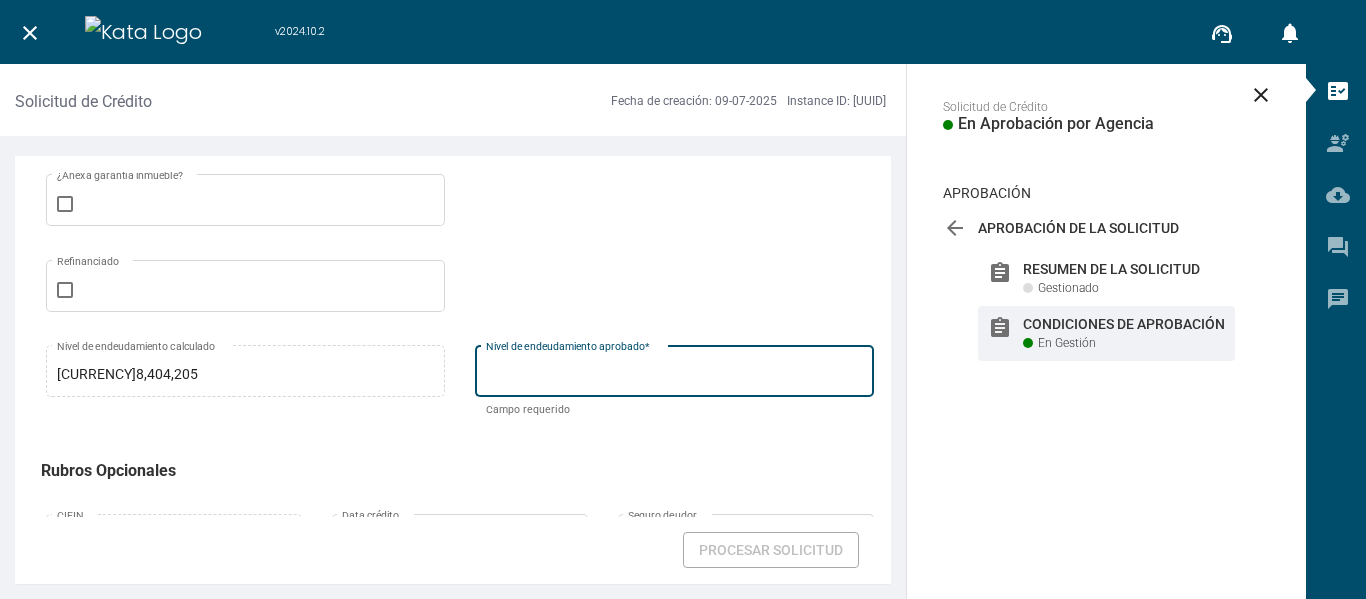 click on "Nivel de endeudamiento aprobado   *" at bounding box center [675, 375] 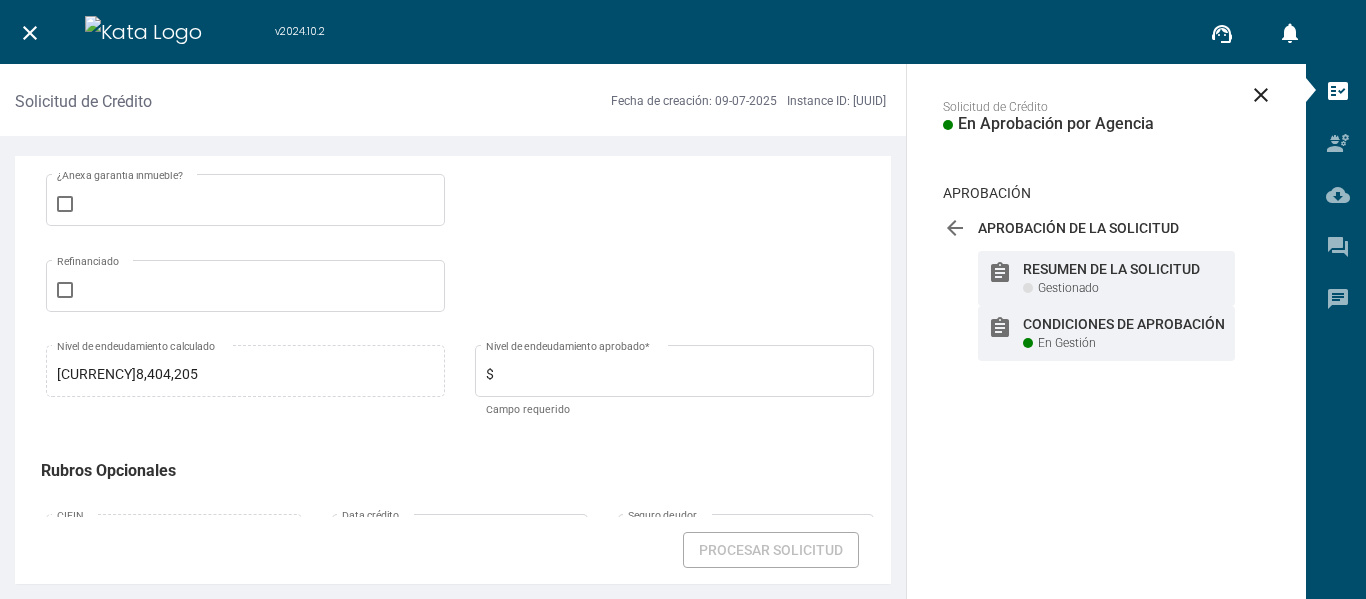 click on "Gestionado" at bounding box center [1068, 288] 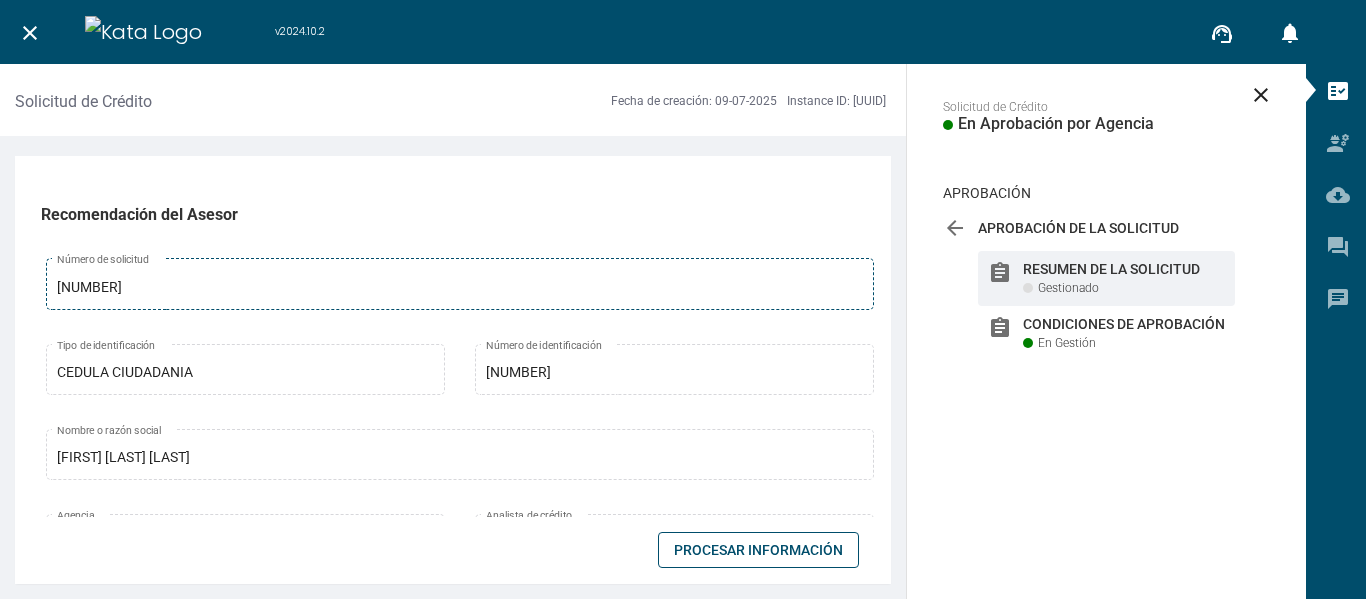 scroll, scrollTop: 0, scrollLeft: 0, axis: both 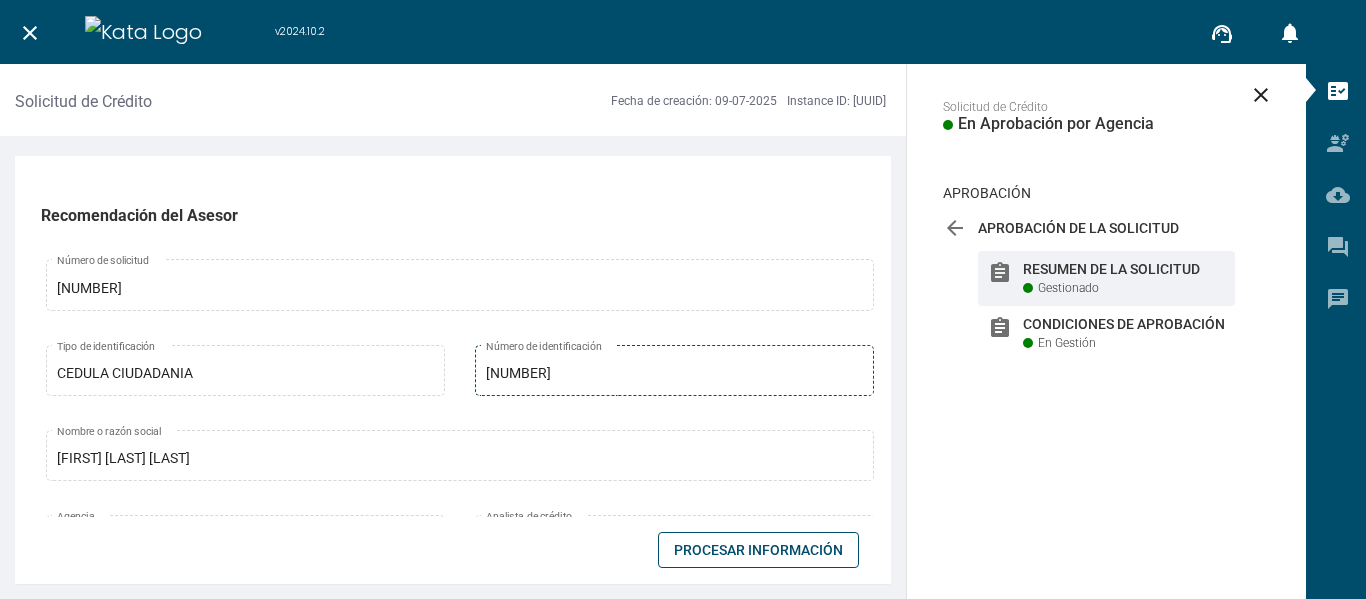 click on "[NUMBER]" at bounding box center [675, 374] 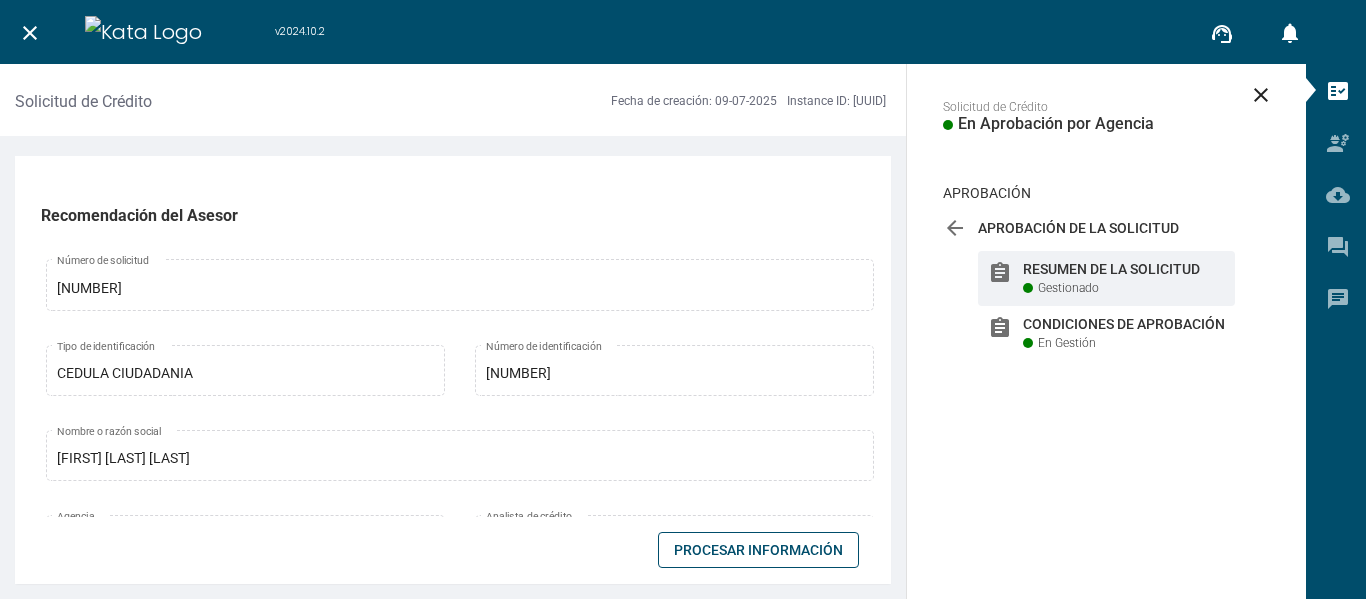 drag, startPoint x: 218, startPoint y: 170, endPoint x: 311, endPoint y: 198, distance: 97.123634 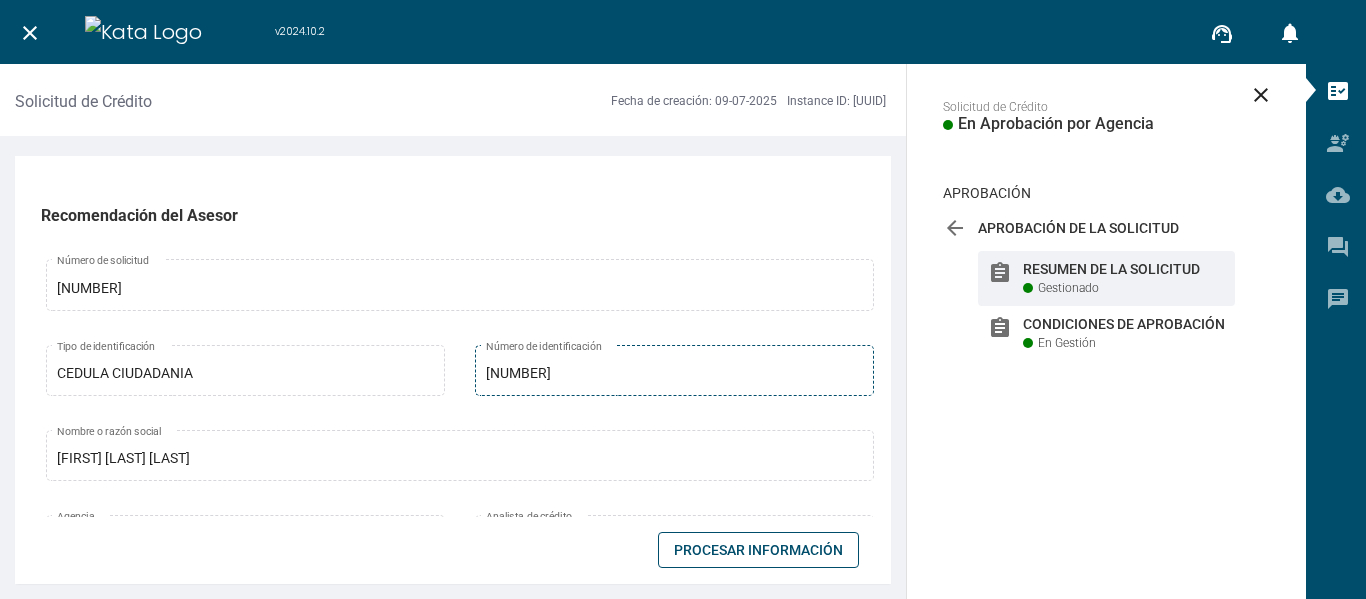click on "[NUMBER] Número de identificación" at bounding box center (675, 368) 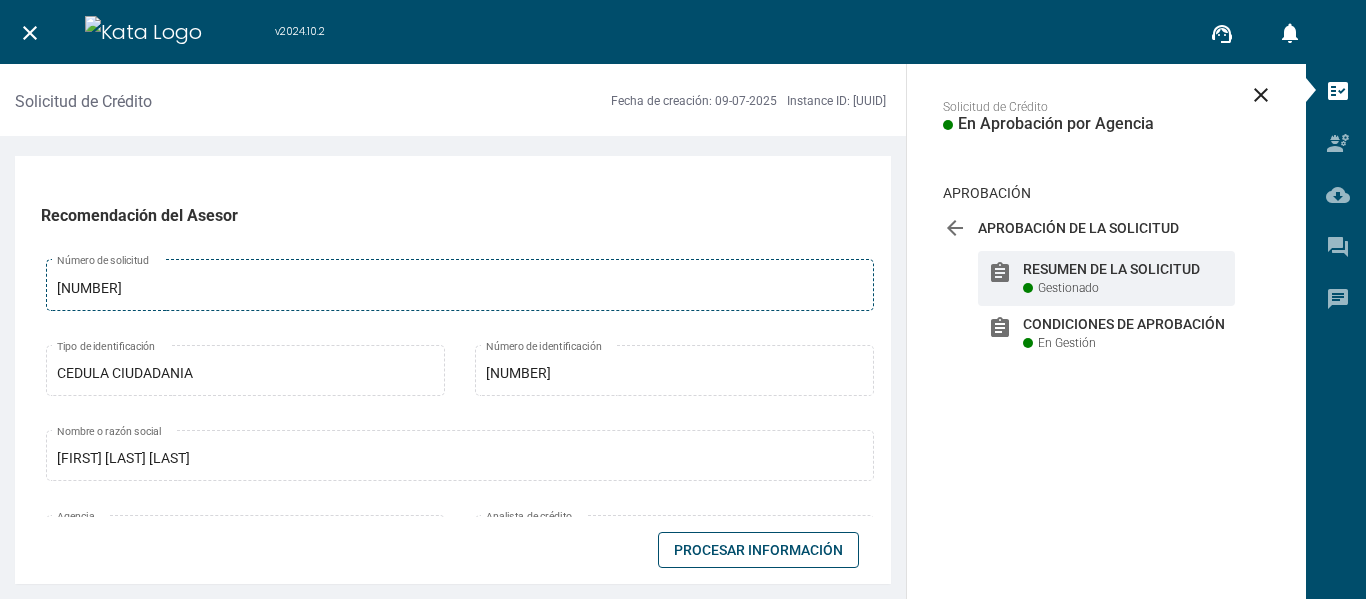 click on "[NUMBER] Número de solicitud" at bounding box center [460, 283] 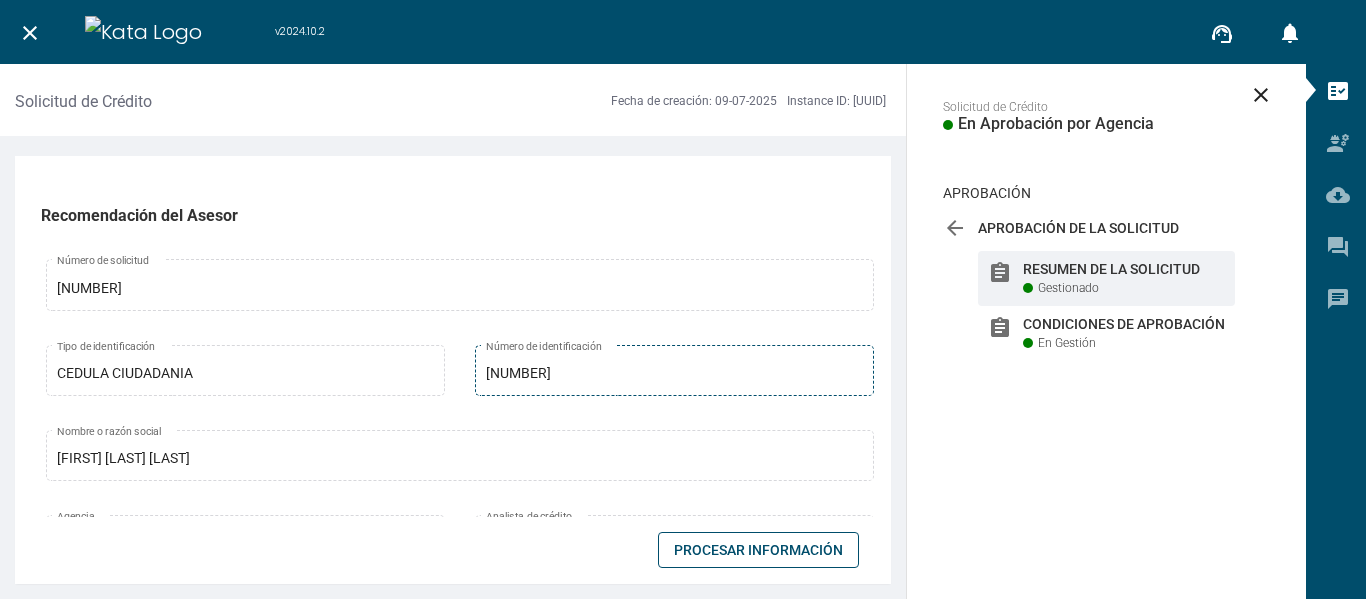 click on "[NUMBER] Número de identificación" at bounding box center [675, 368] 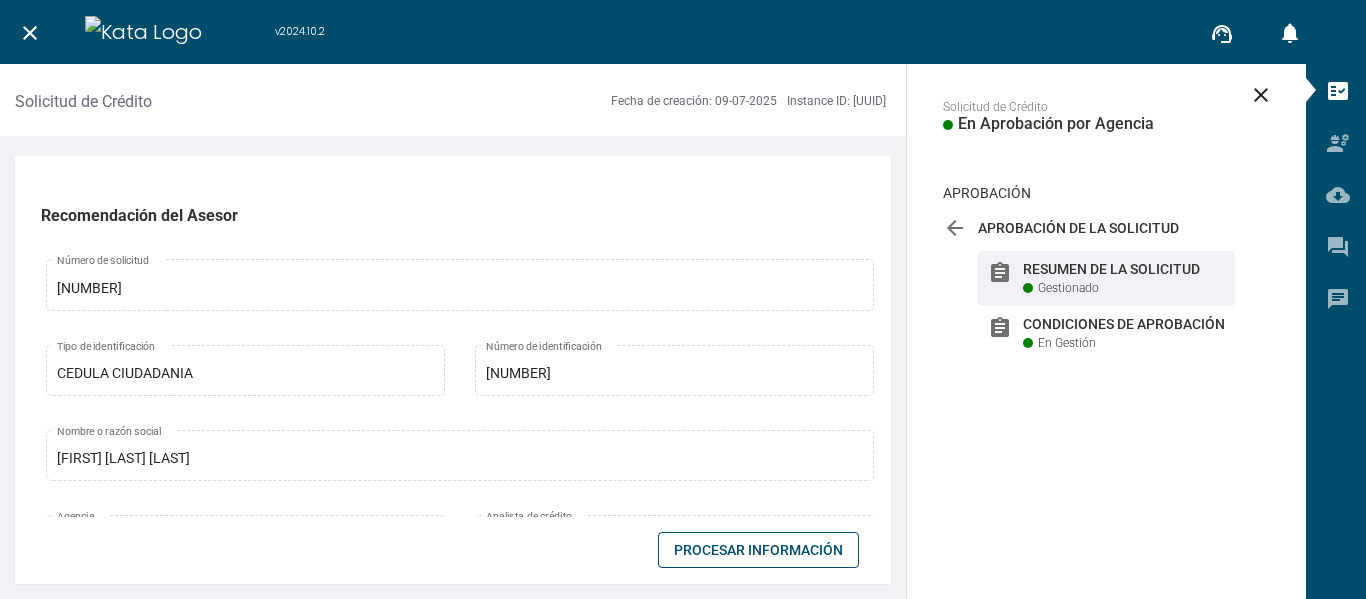 click on "close" at bounding box center [30, 33] 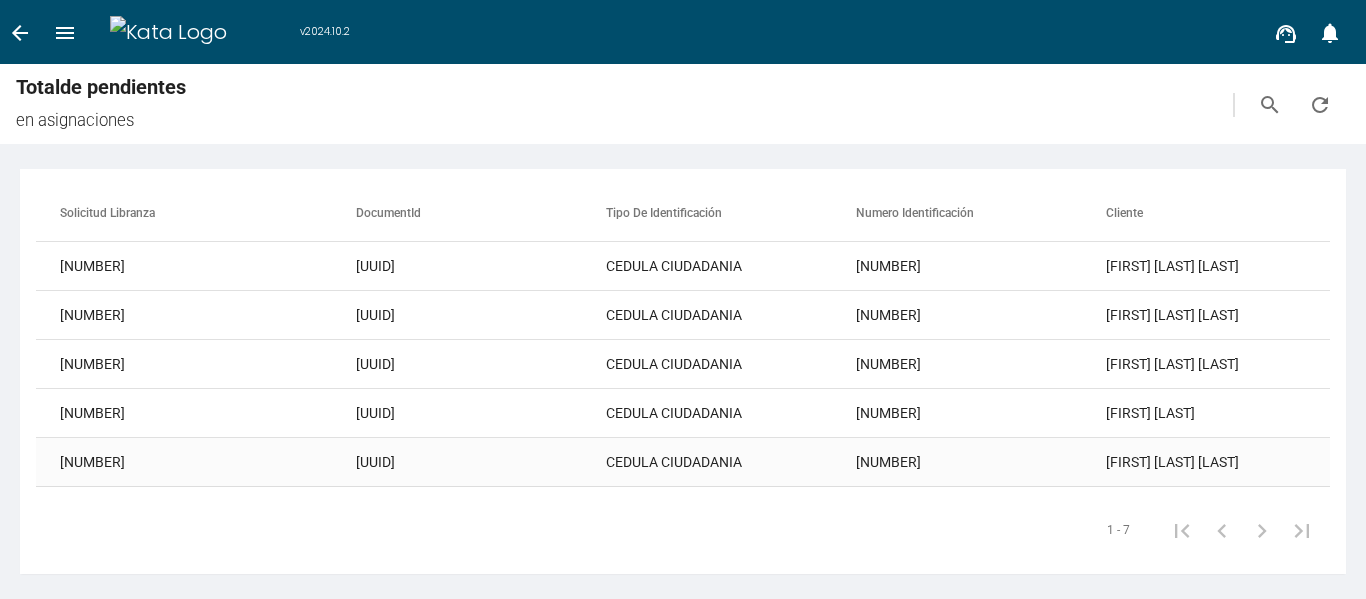scroll, scrollTop: 98, scrollLeft: 0, axis: vertical 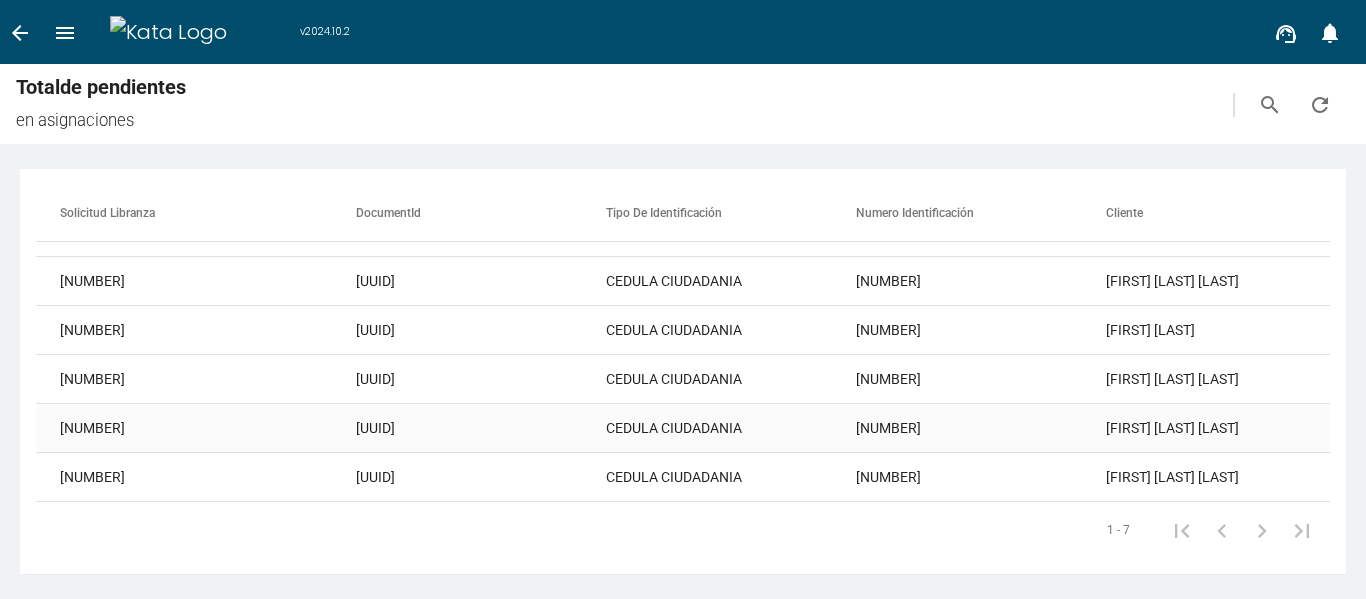 click on "[NUMBER]" at bounding box center [981, 183] 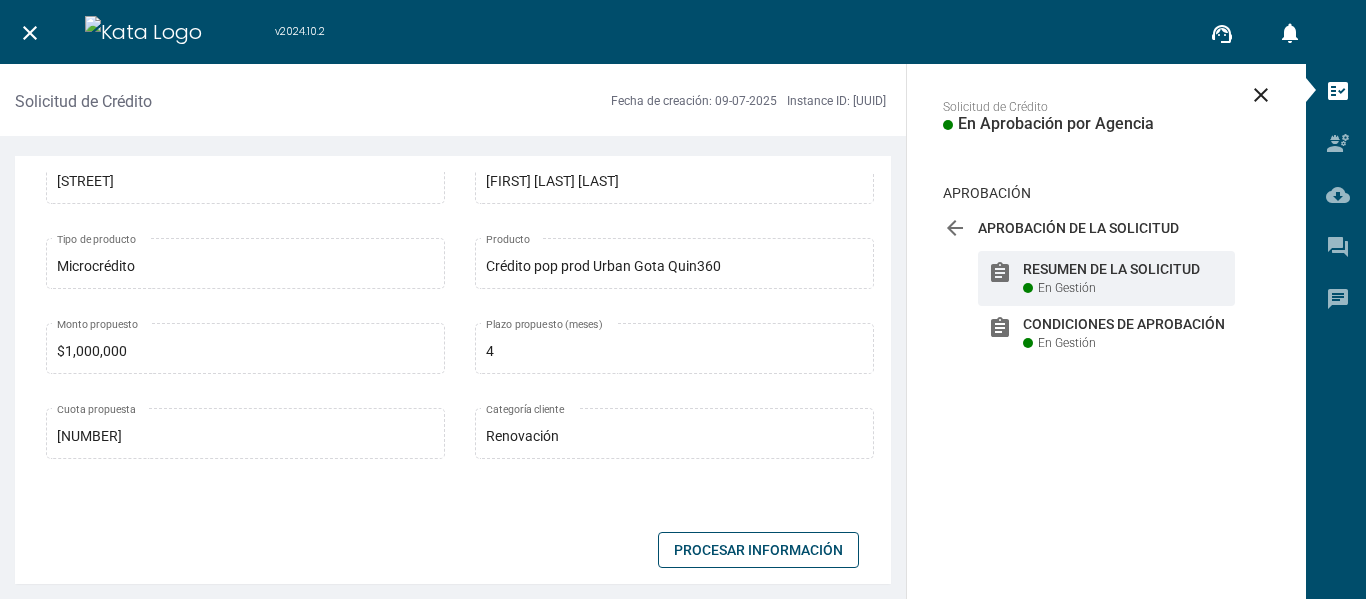 scroll, scrollTop: 400, scrollLeft: 0, axis: vertical 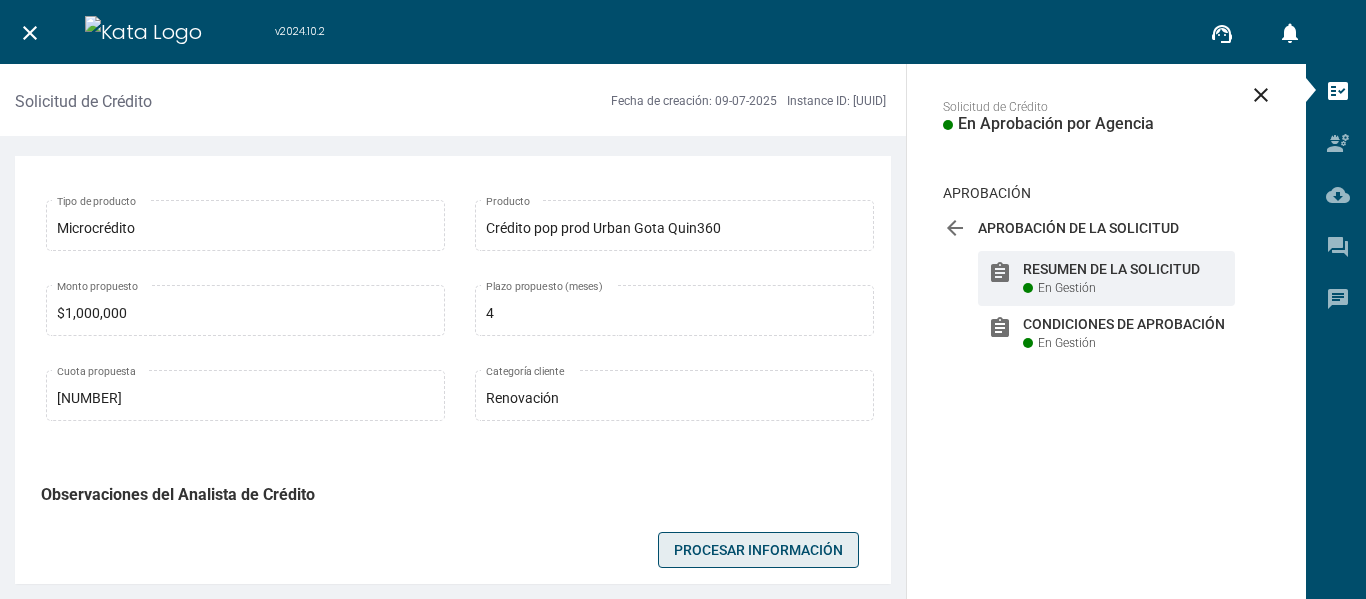 click on "Procesar Información" at bounding box center [758, 550] 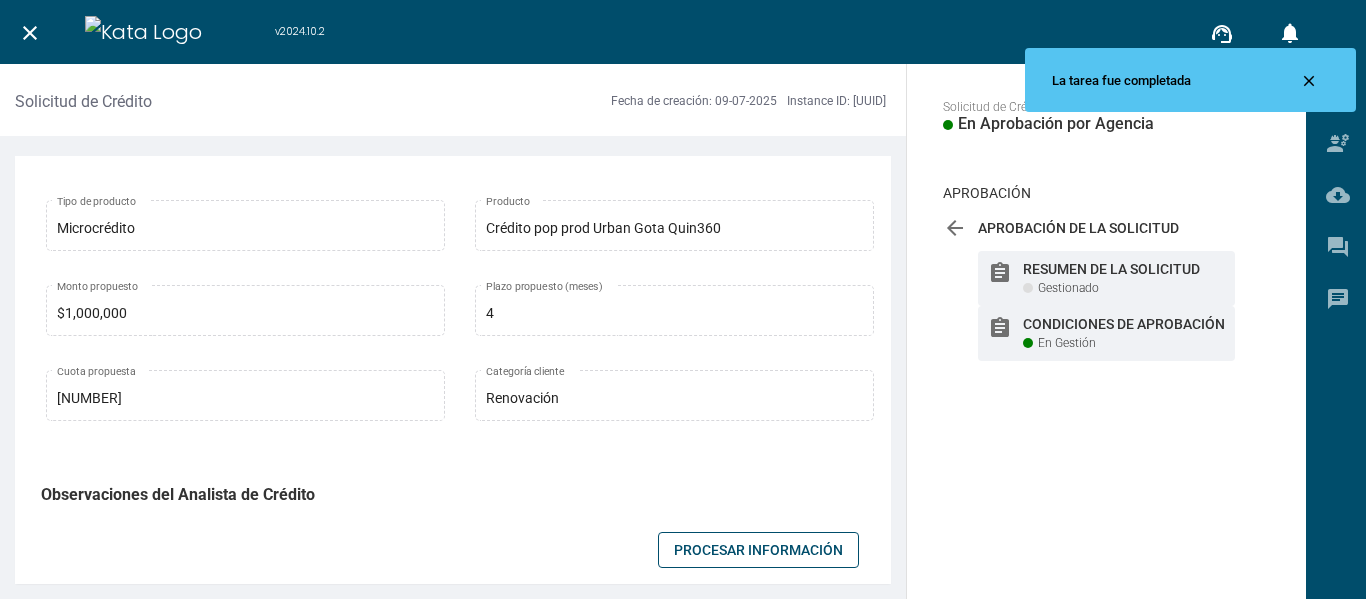 click on "Condiciones de Aprobación" at bounding box center [1124, 269] 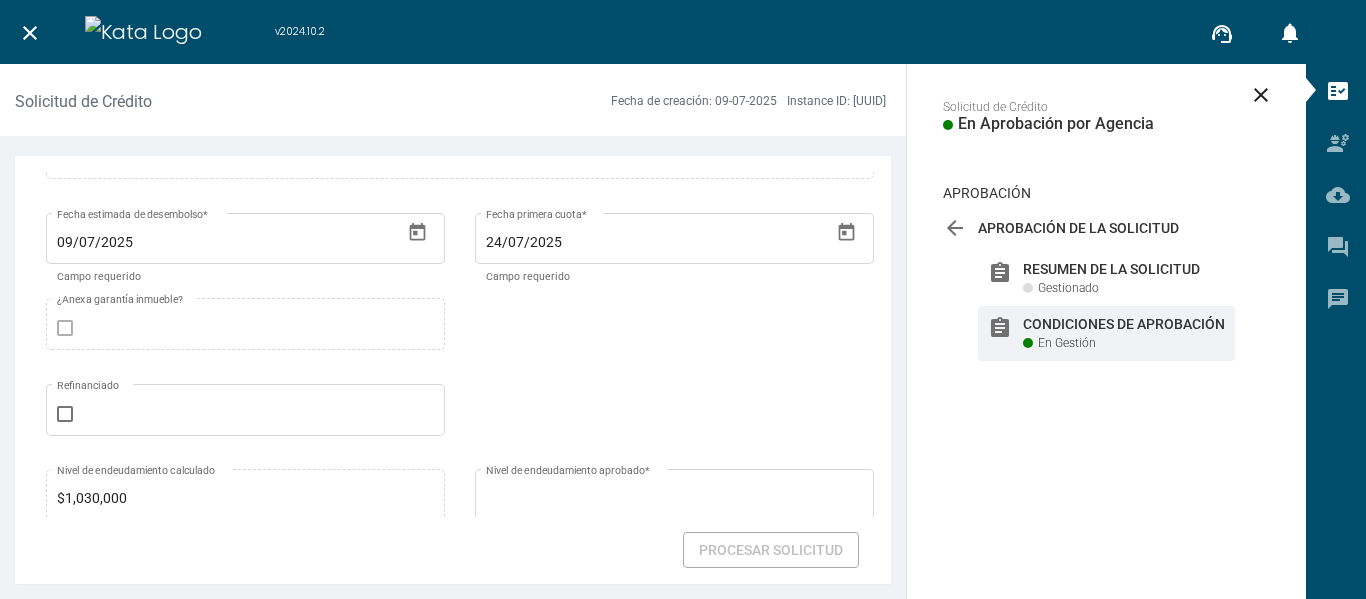 scroll, scrollTop: 600, scrollLeft: 0, axis: vertical 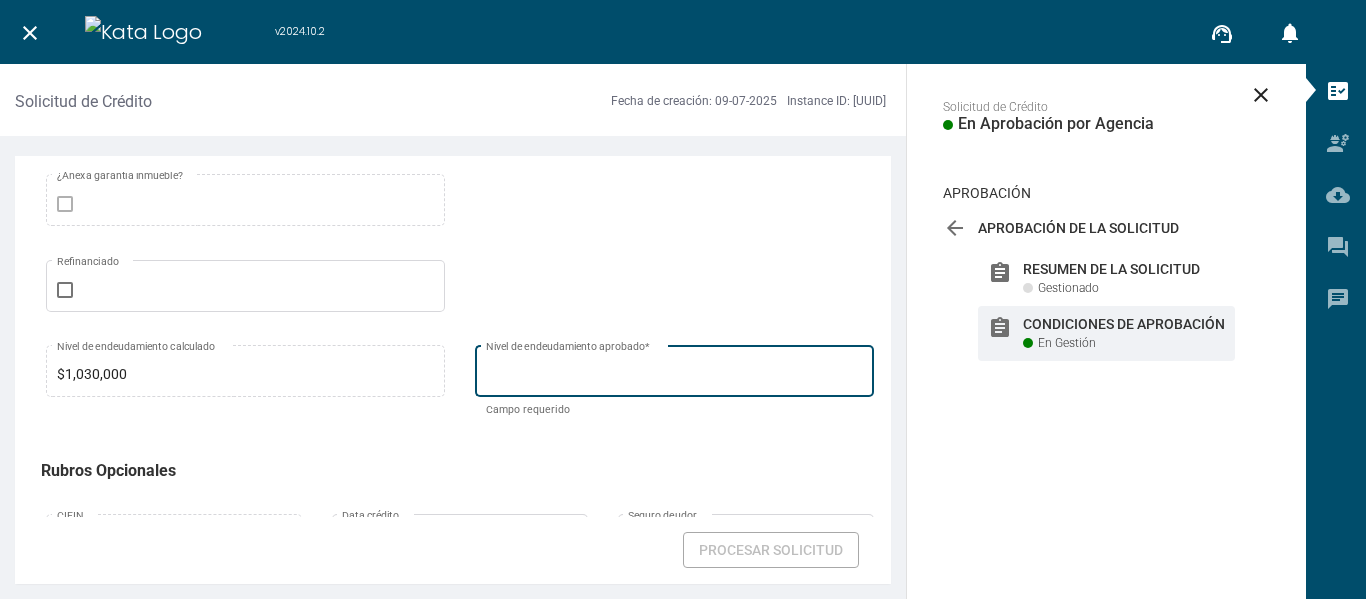 click on "Nivel de endeudamiento aprobado   *" at bounding box center (675, 375) 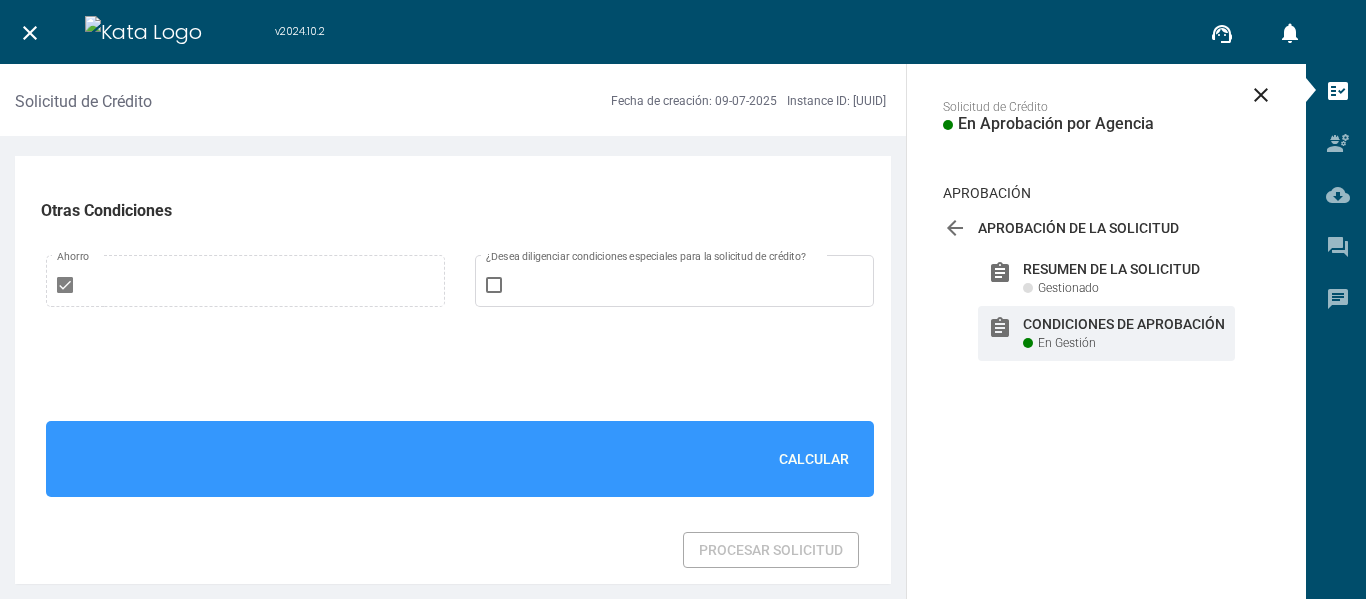 scroll, scrollTop: 1400, scrollLeft: 0, axis: vertical 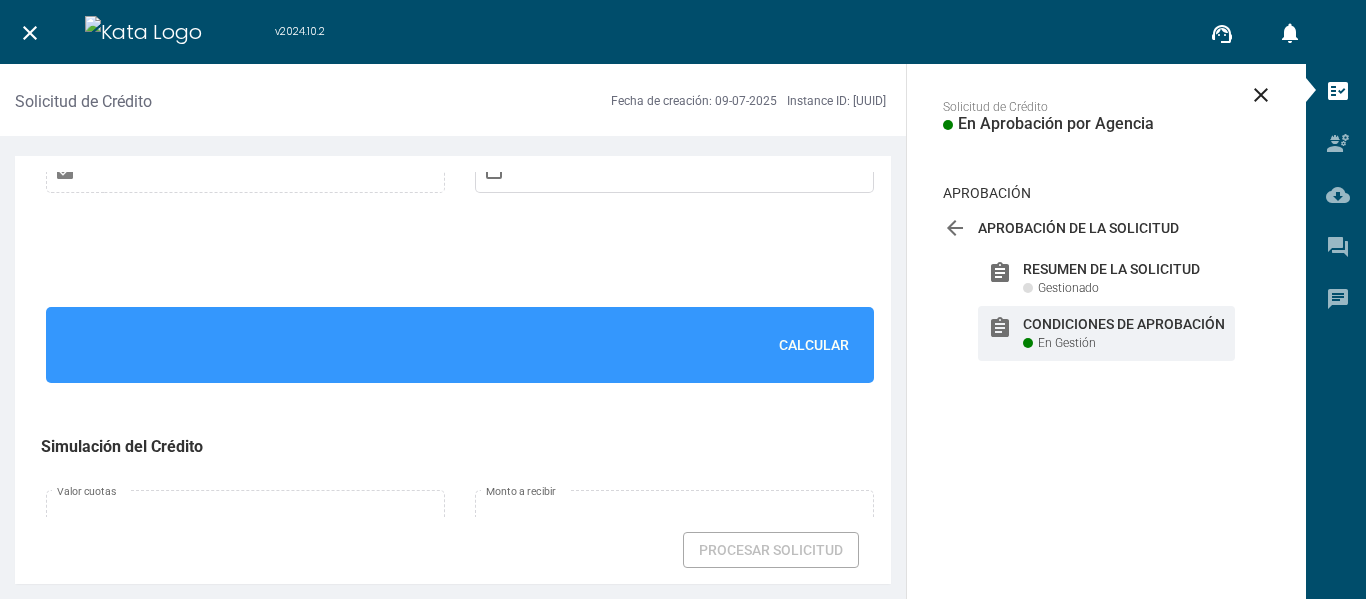 type on "$1,030,000" 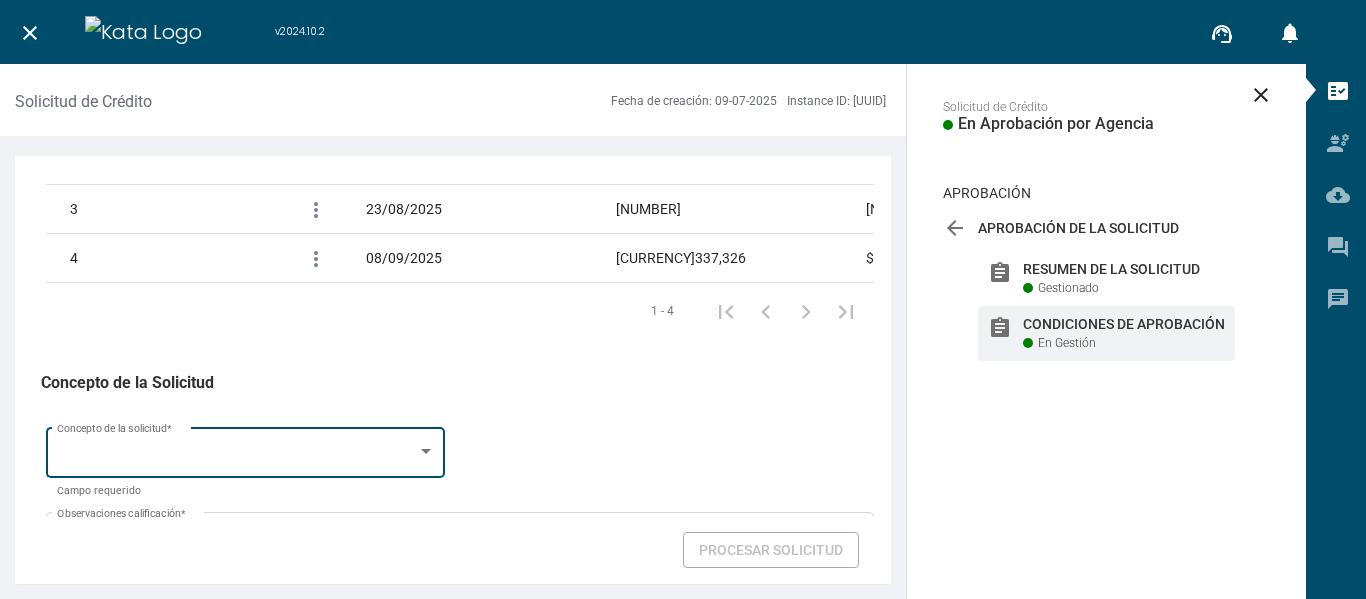 scroll, scrollTop: 2635, scrollLeft: 0, axis: vertical 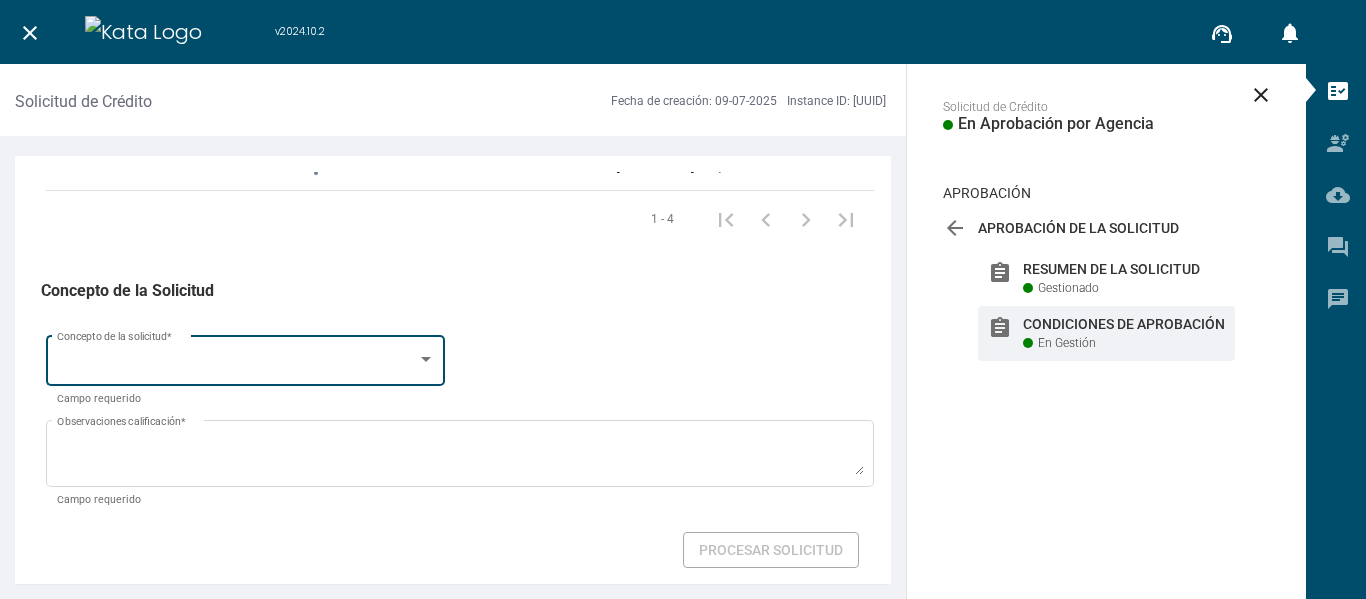 click on "Concepto de la solicitud   *" at bounding box center (246, 358) 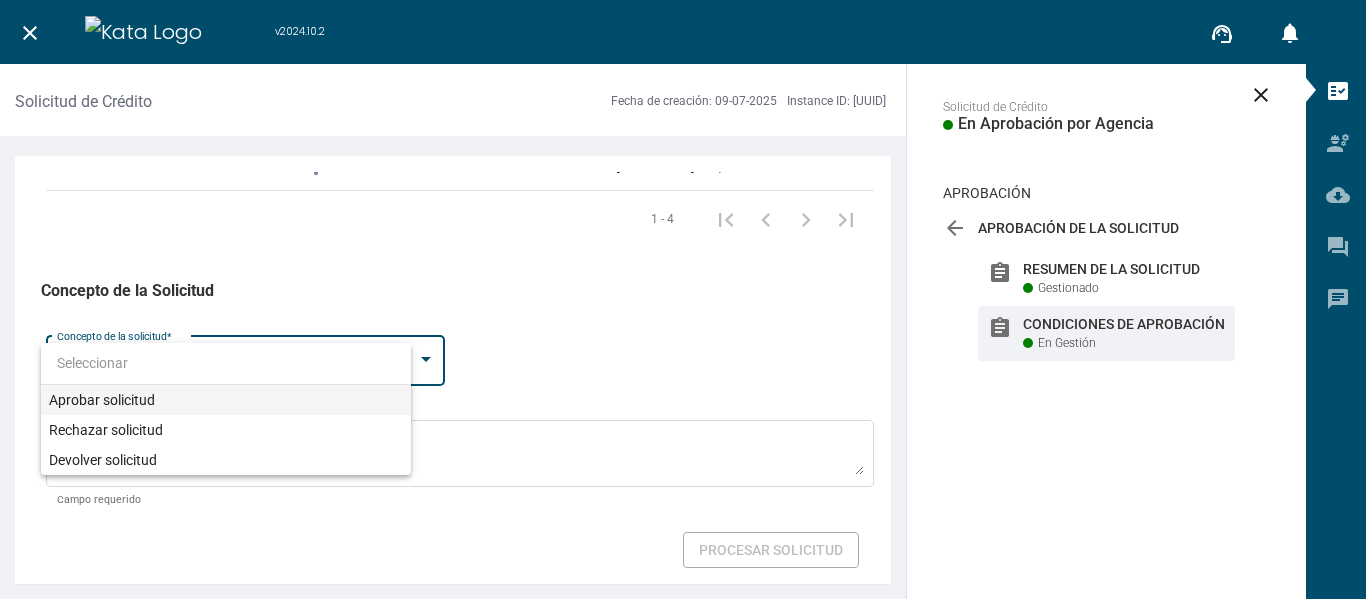 click at bounding box center [226, 363] 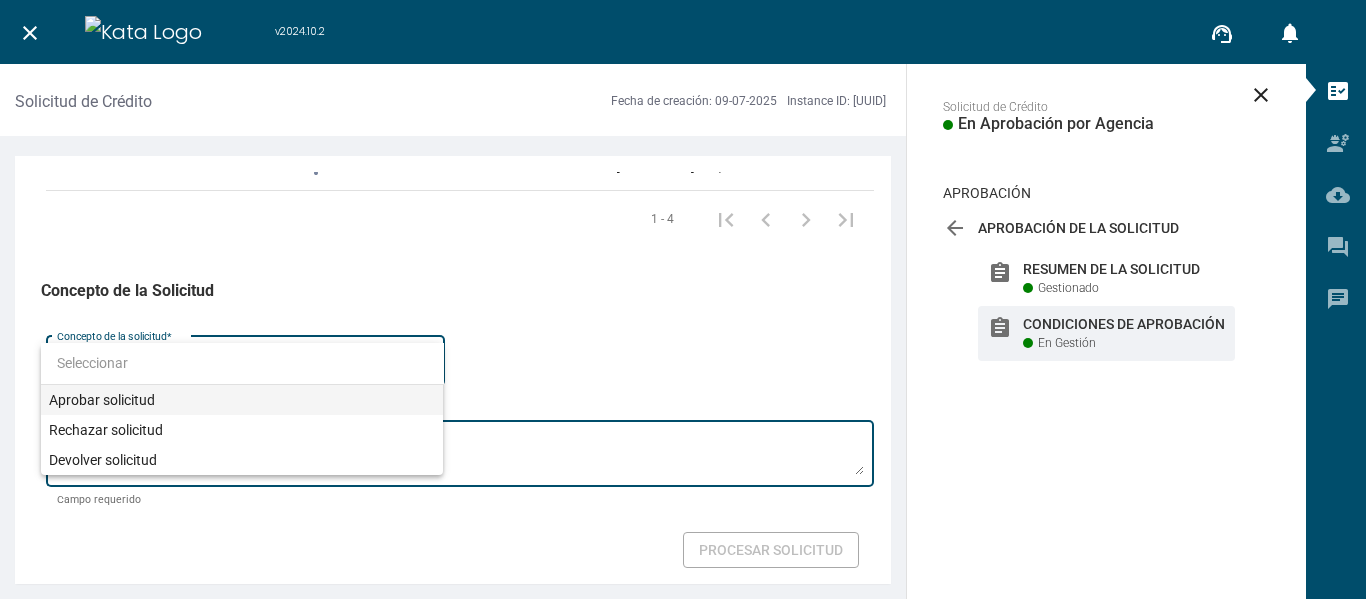 drag, startPoint x: 157, startPoint y: 394, endPoint x: 151, endPoint y: 426, distance: 32.55764 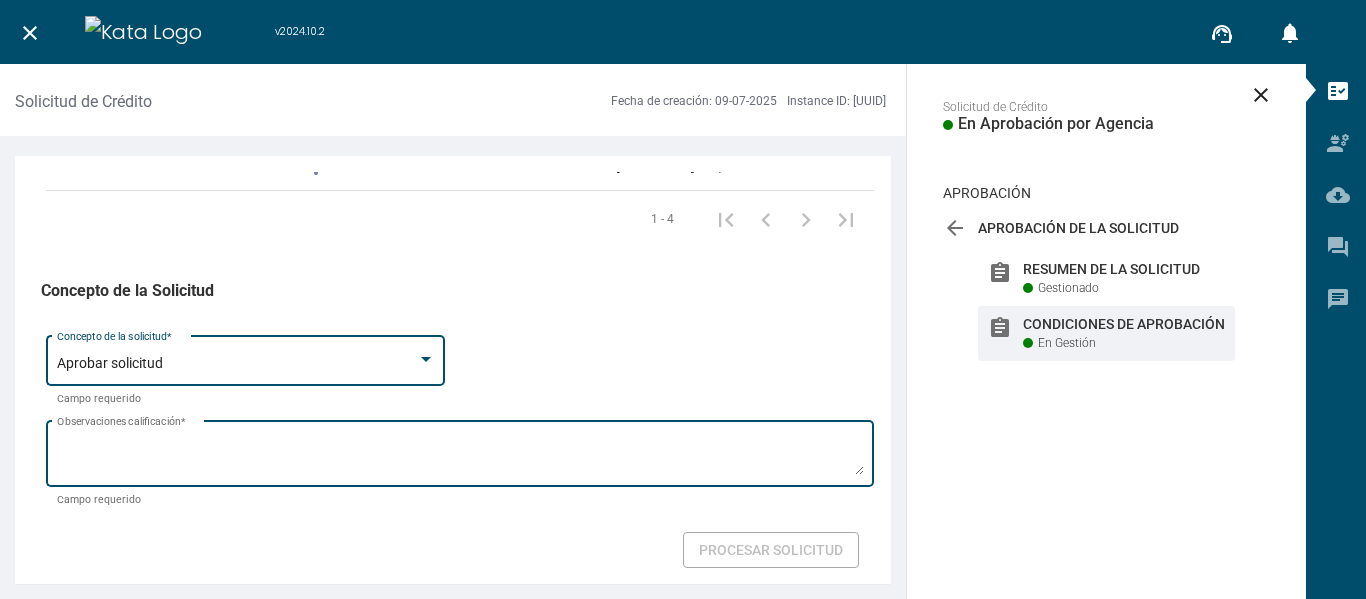 click on "Observaciones calificación   *" at bounding box center [460, 457] 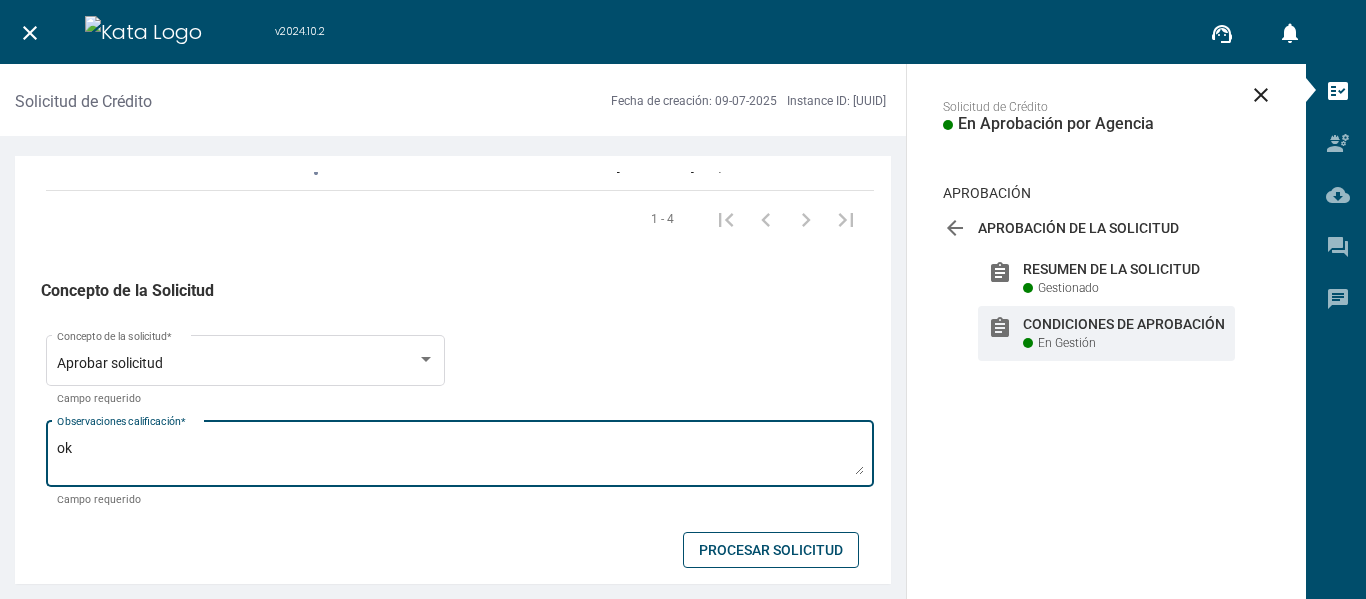 type on "ok" 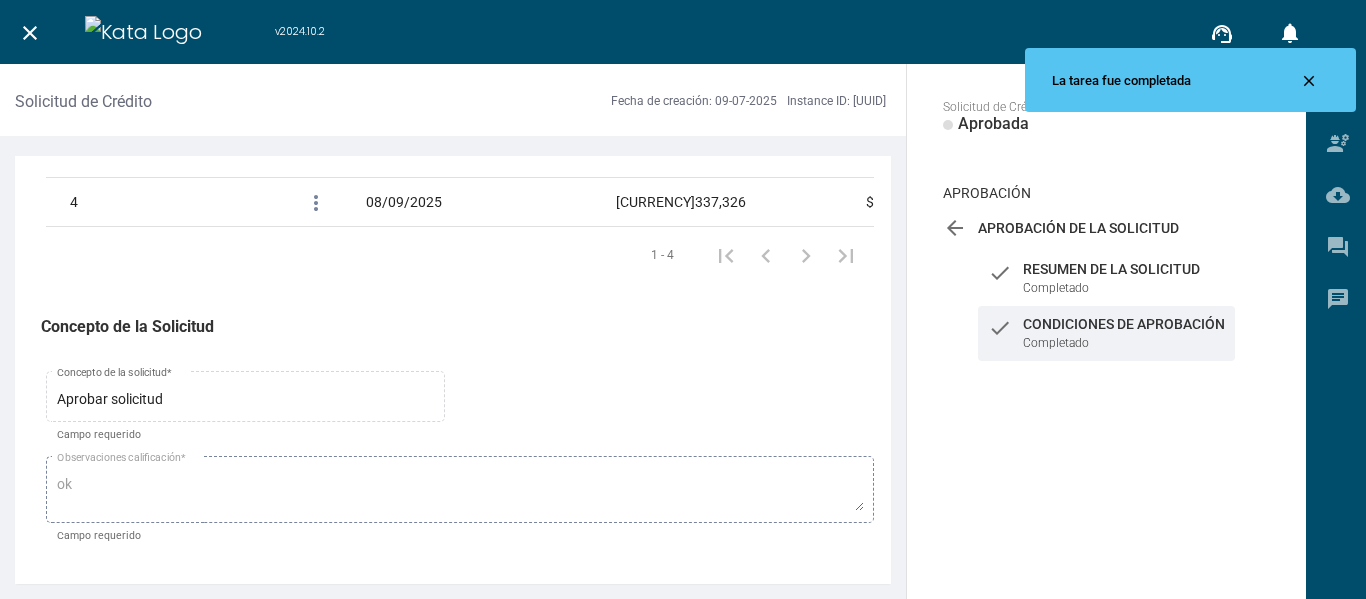 scroll, scrollTop: 2599, scrollLeft: 0, axis: vertical 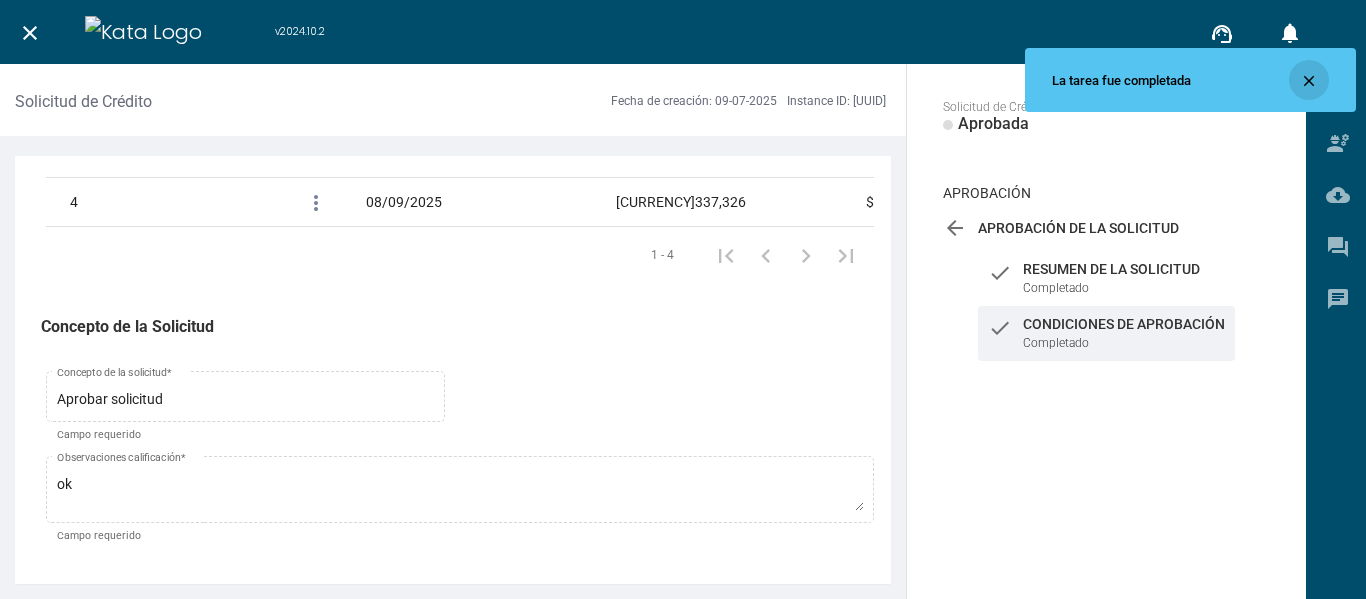 click on "close" at bounding box center [1309, 80] 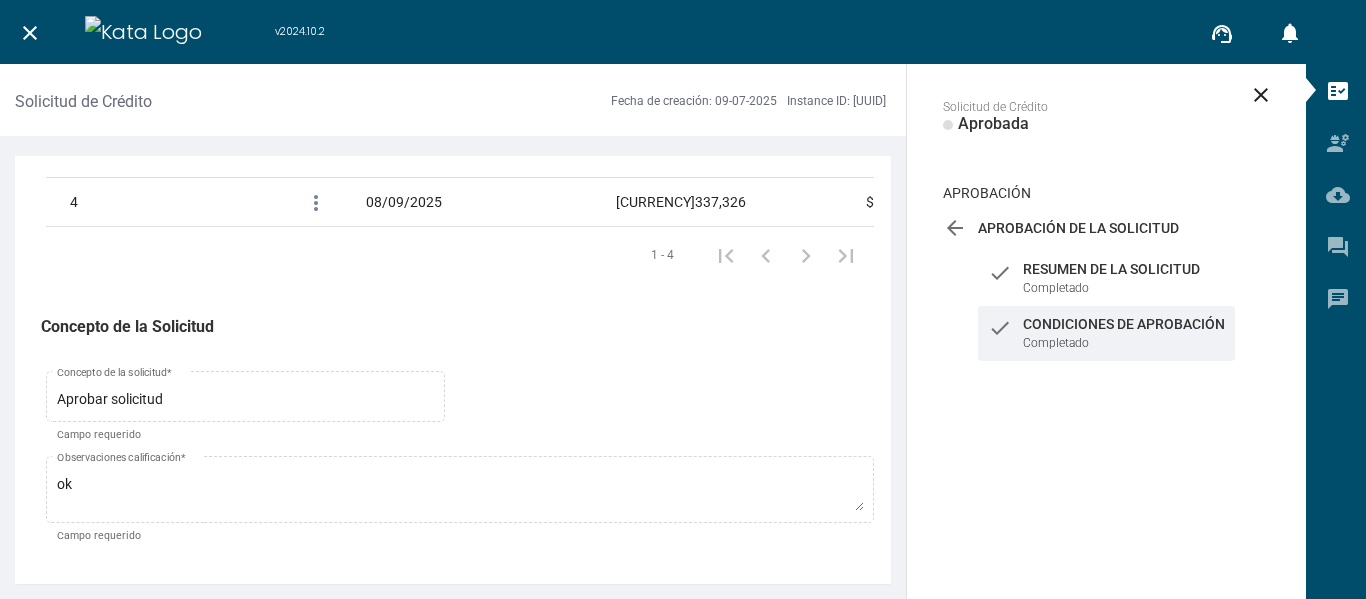 click on "close" at bounding box center (1261, 95) 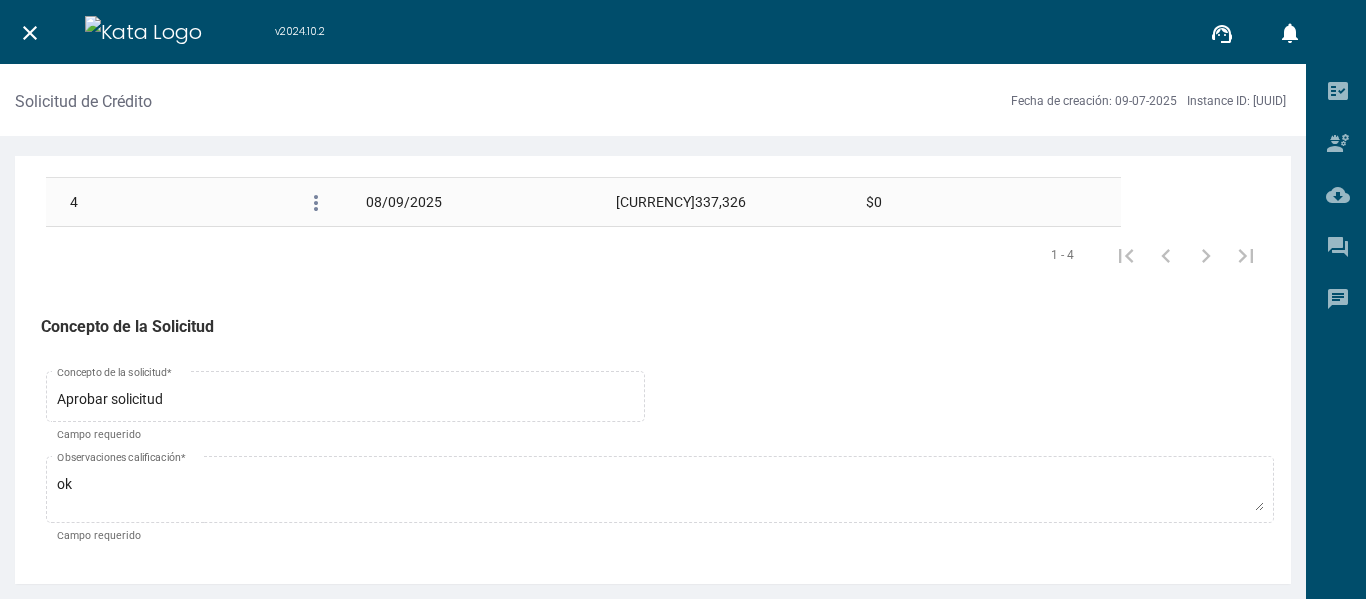 scroll, scrollTop: 2584, scrollLeft: 0, axis: vertical 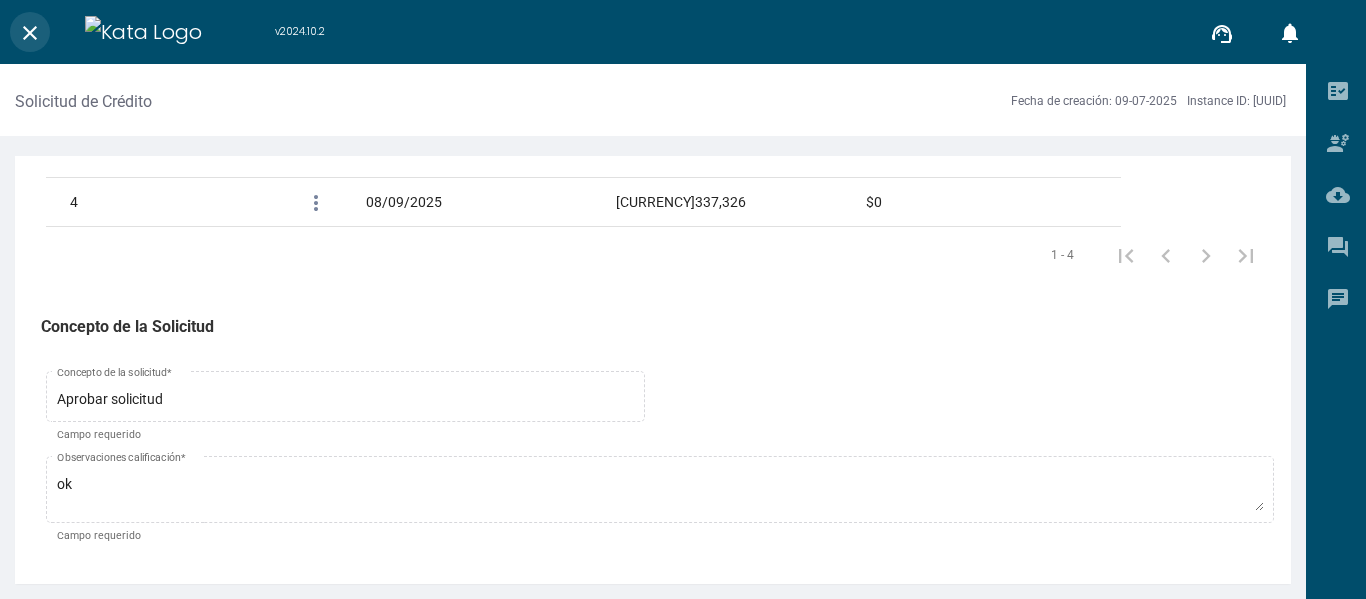 click on "close" at bounding box center (30, 33) 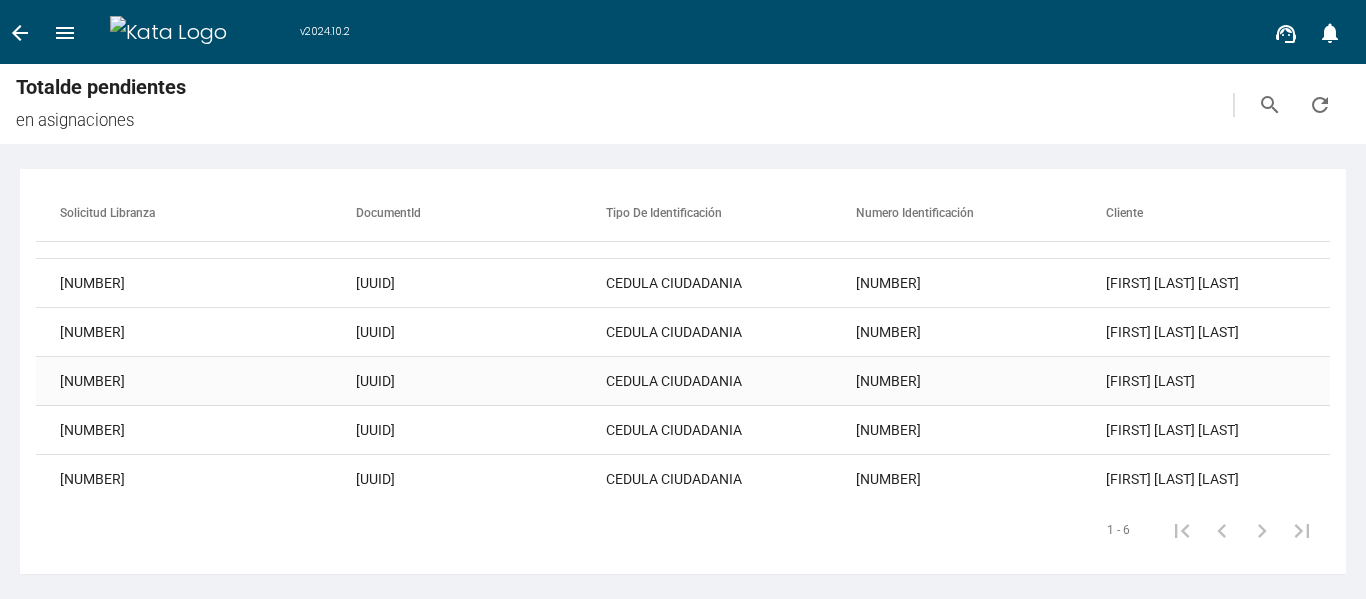scroll, scrollTop: 49, scrollLeft: 0, axis: vertical 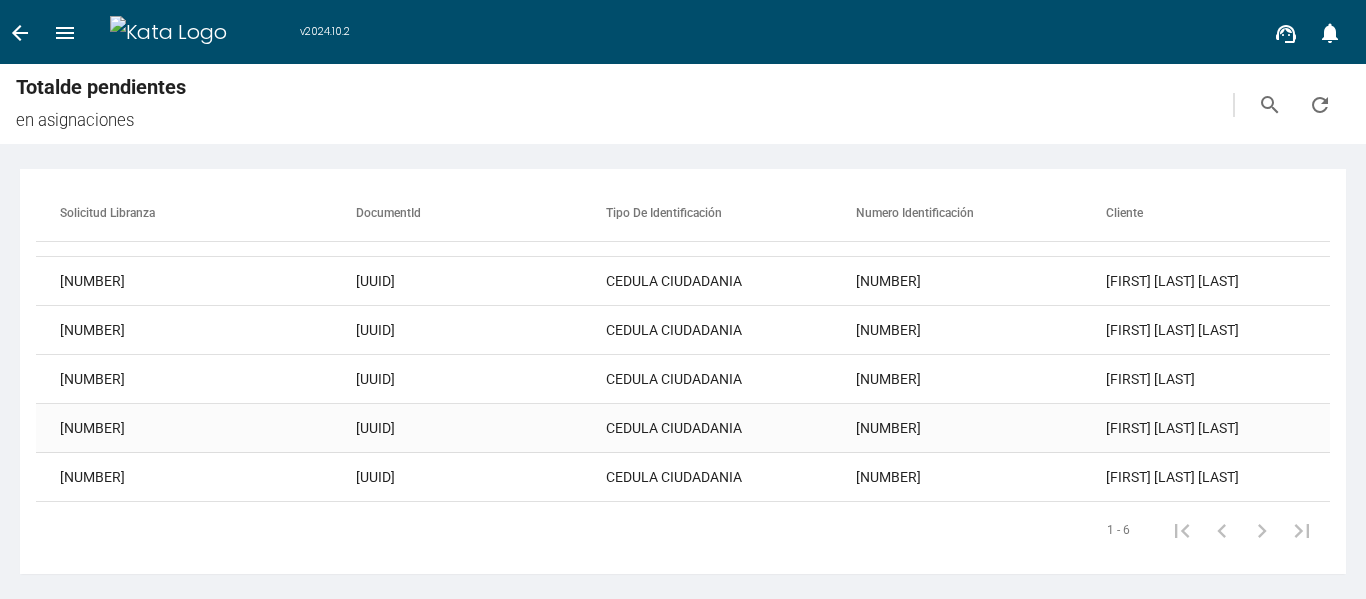 click on "[NUMBER]" at bounding box center (981, 232) 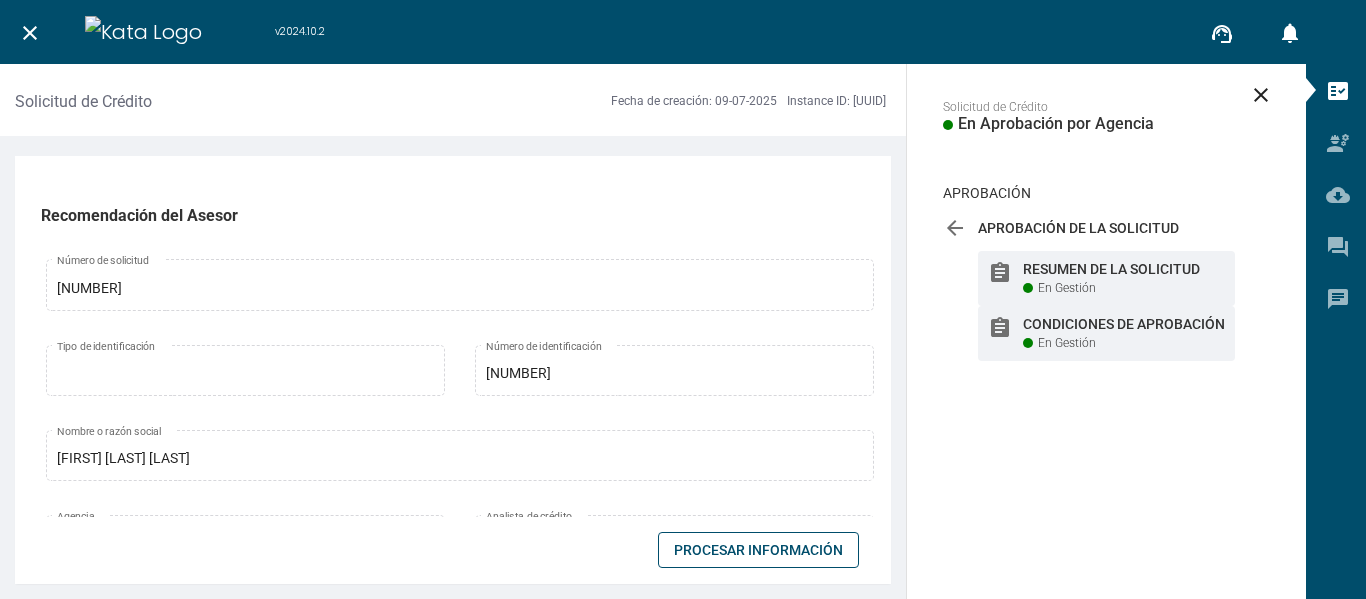 click on "assignment Condiciones de Aprobación En Gestión" at bounding box center [1106, 278] 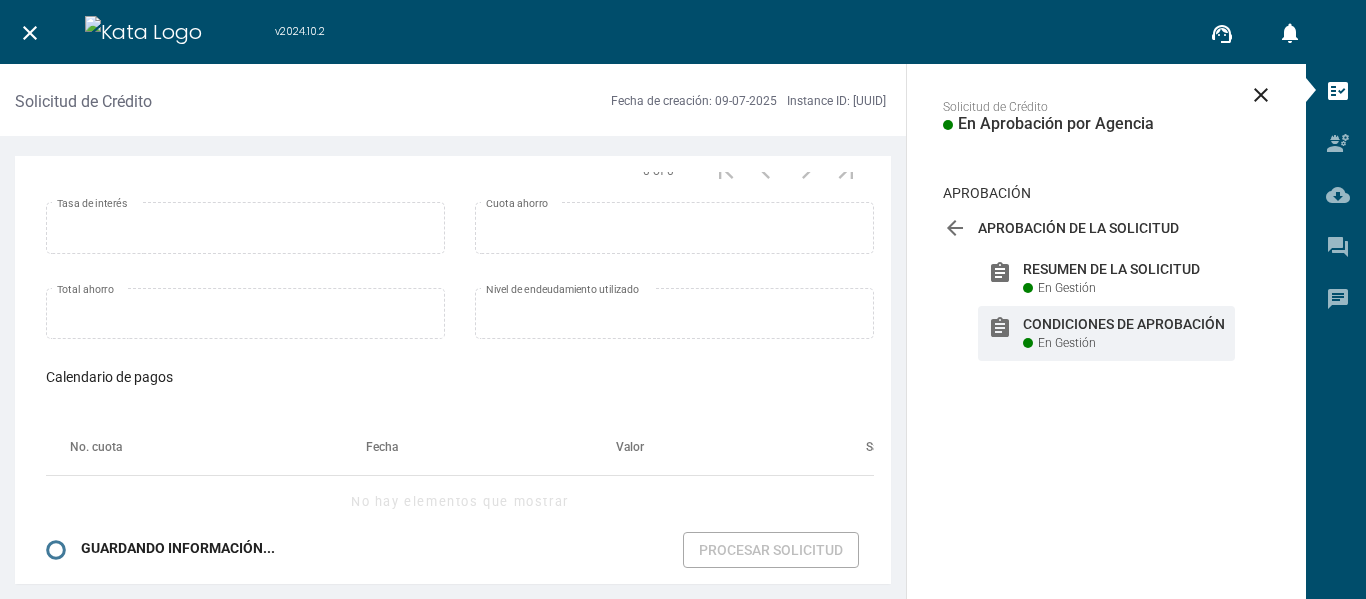 scroll, scrollTop: 2343, scrollLeft: 0, axis: vertical 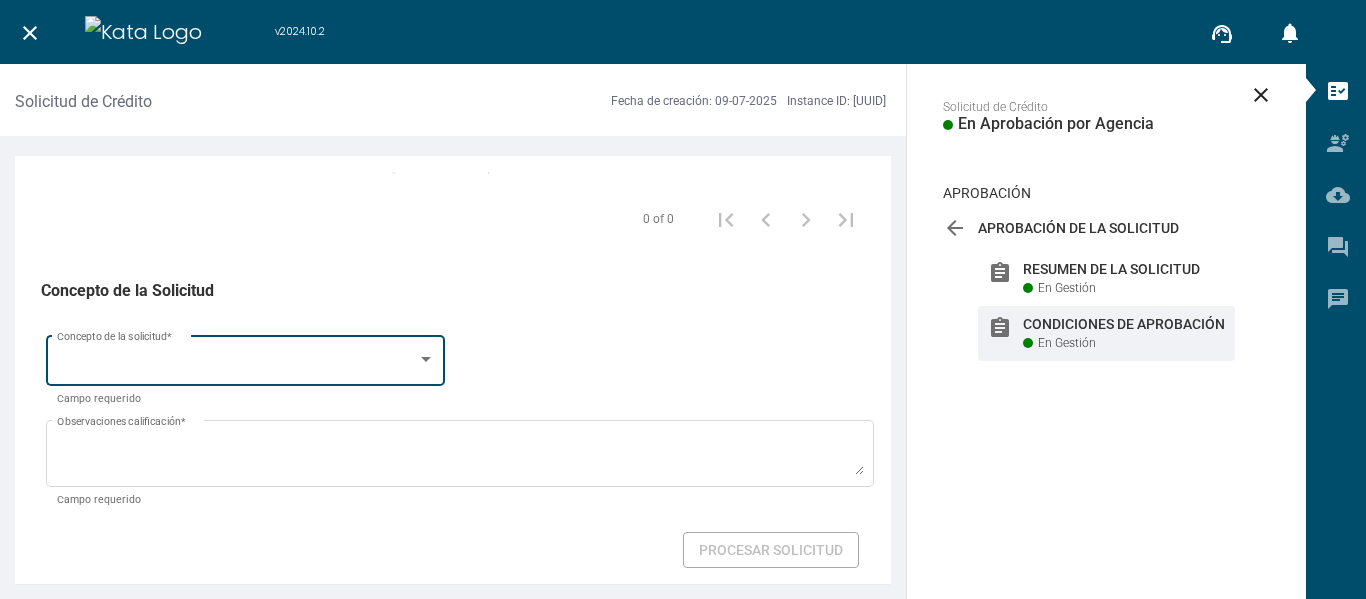 click at bounding box center (237, 364) 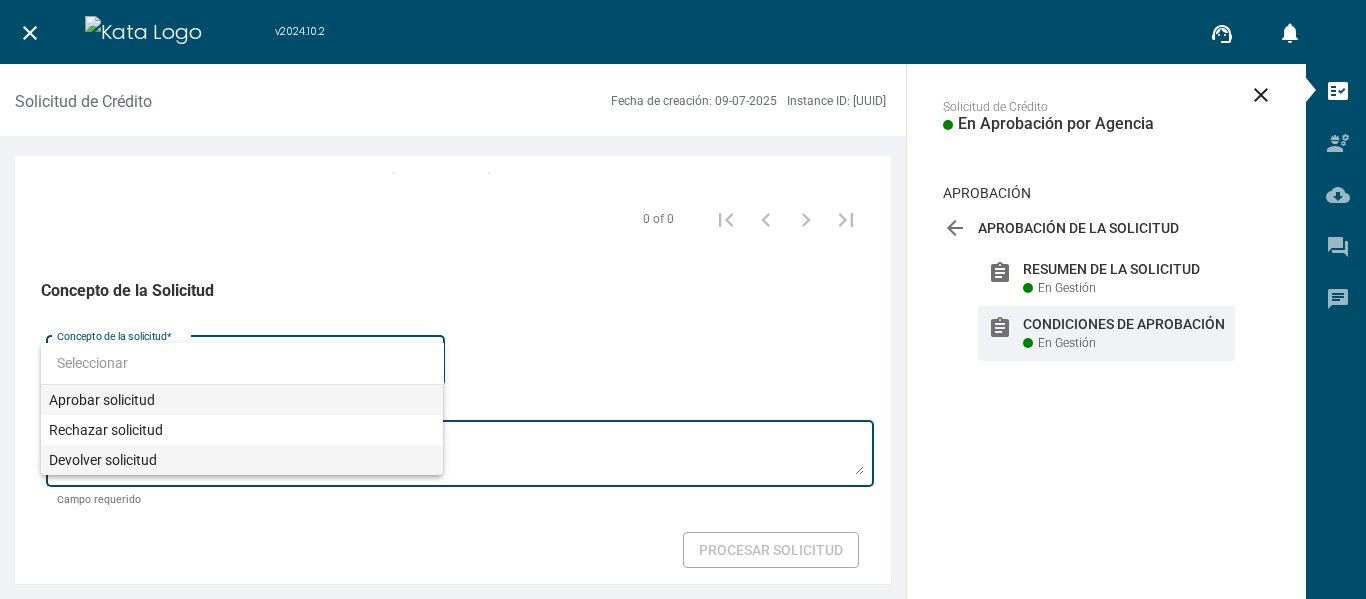 click on "Devolver solicitud" at bounding box center [242, 460] 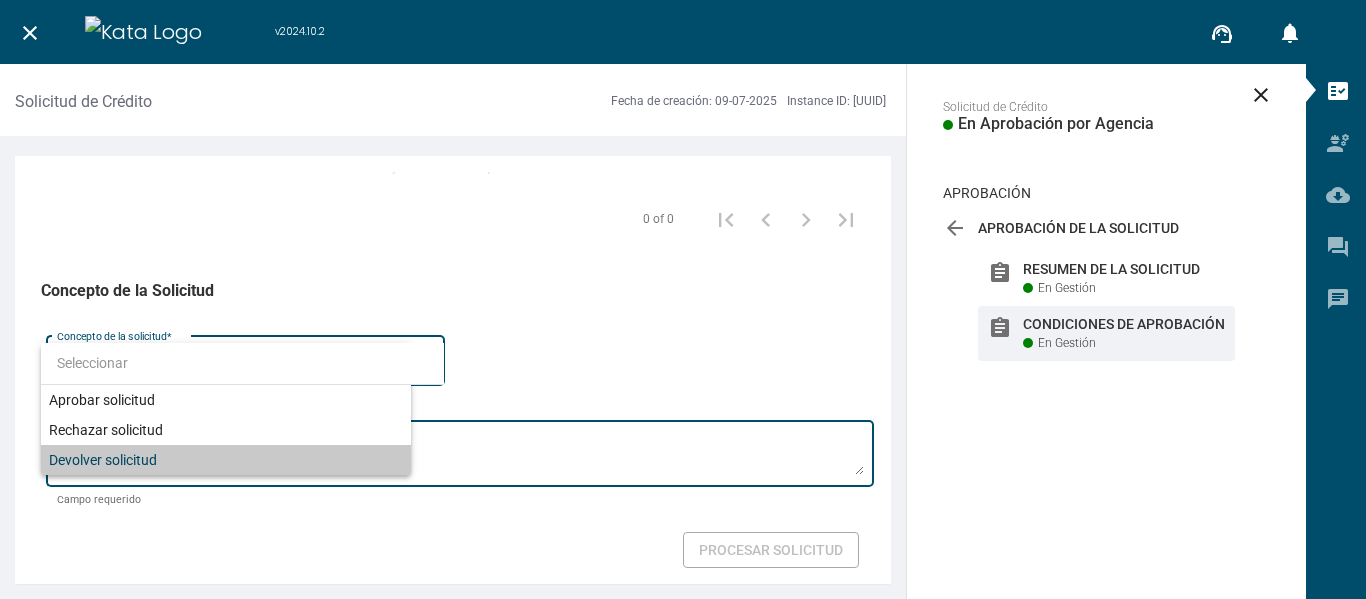 click on "Observaciones calificación   *" at bounding box center (460, 457) 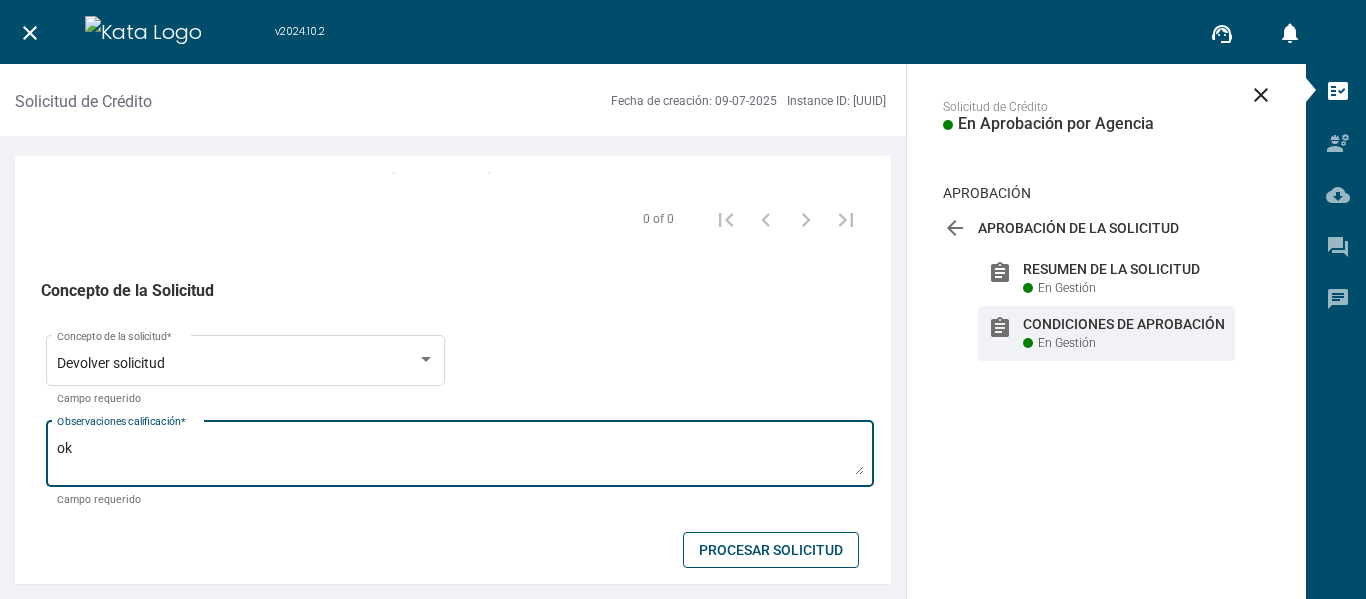type on "ok" 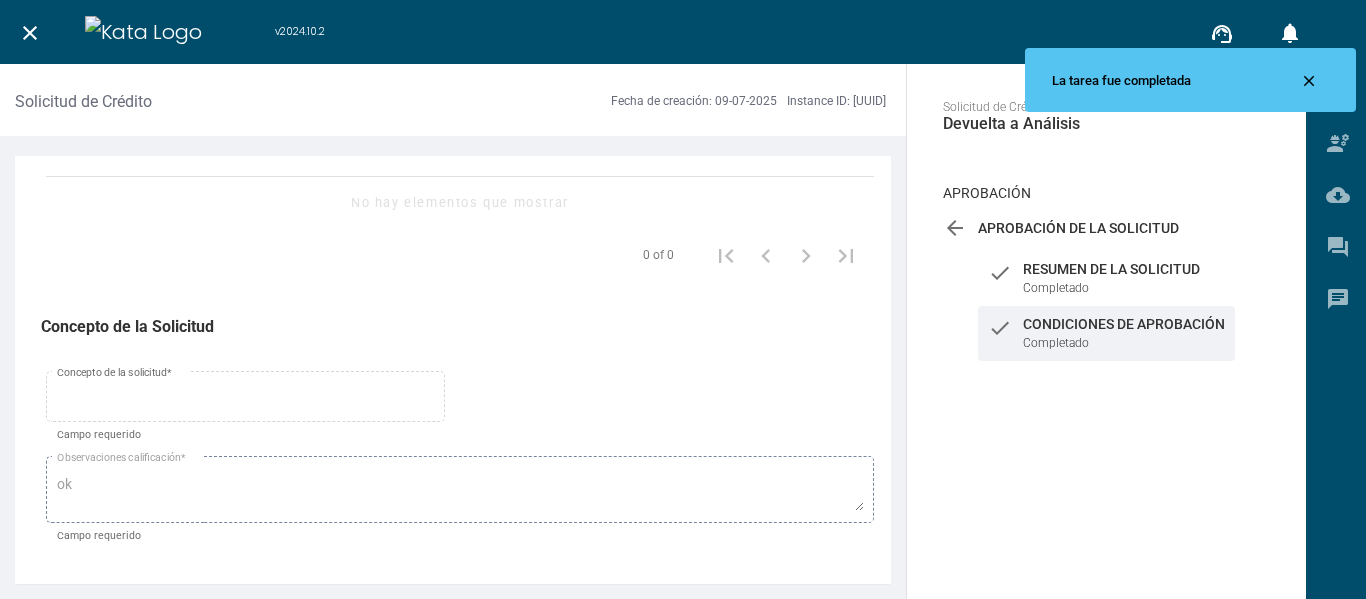 scroll, scrollTop: 2307, scrollLeft: 0, axis: vertical 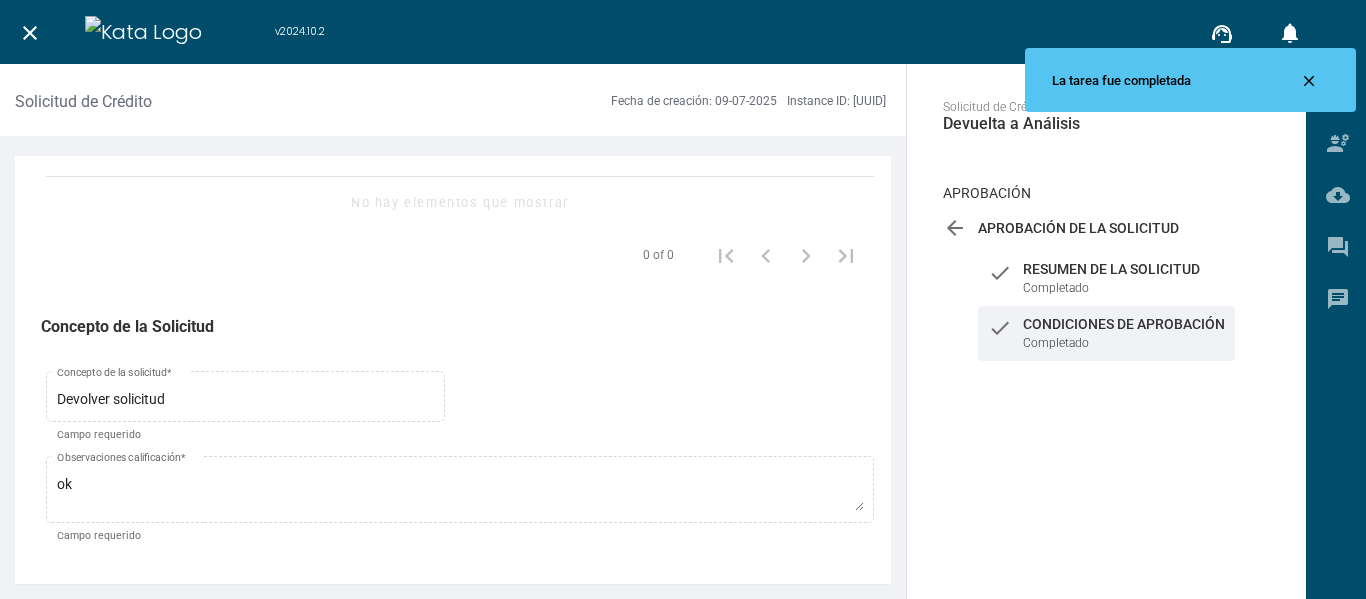 click on "close" at bounding box center (1309, 81) 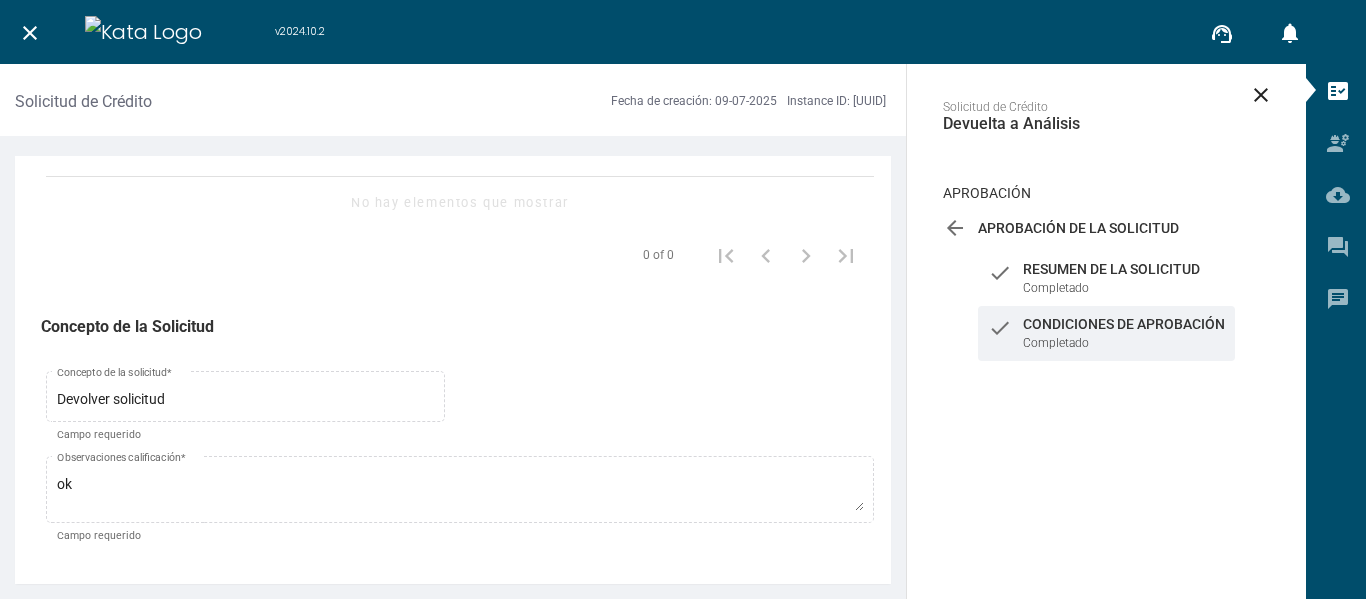 click on "close" at bounding box center (1261, 95) 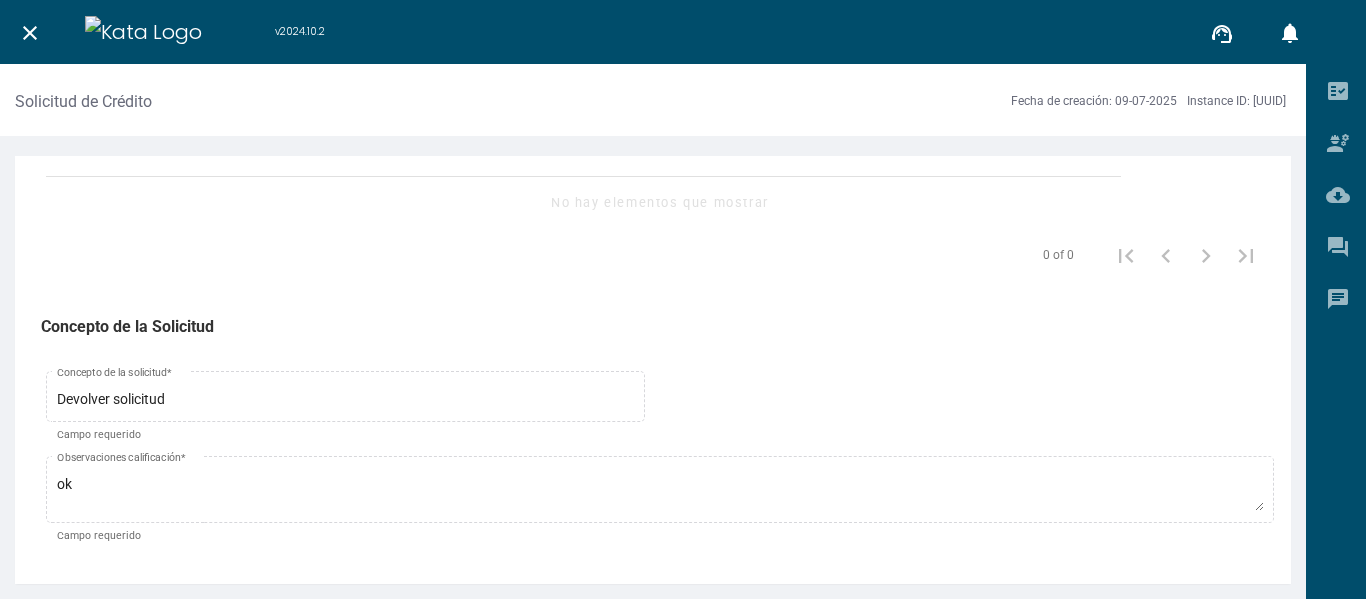 scroll, scrollTop: 2292, scrollLeft: 0, axis: vertical 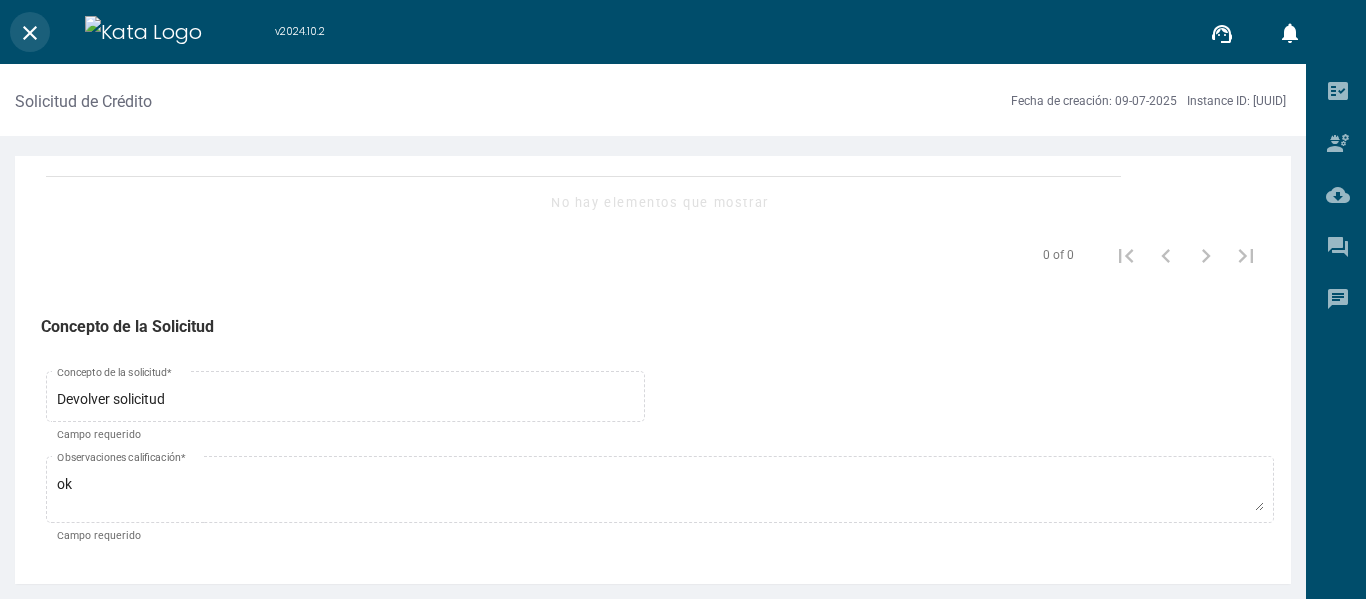 click on "close" at bounding box center (30, 32) 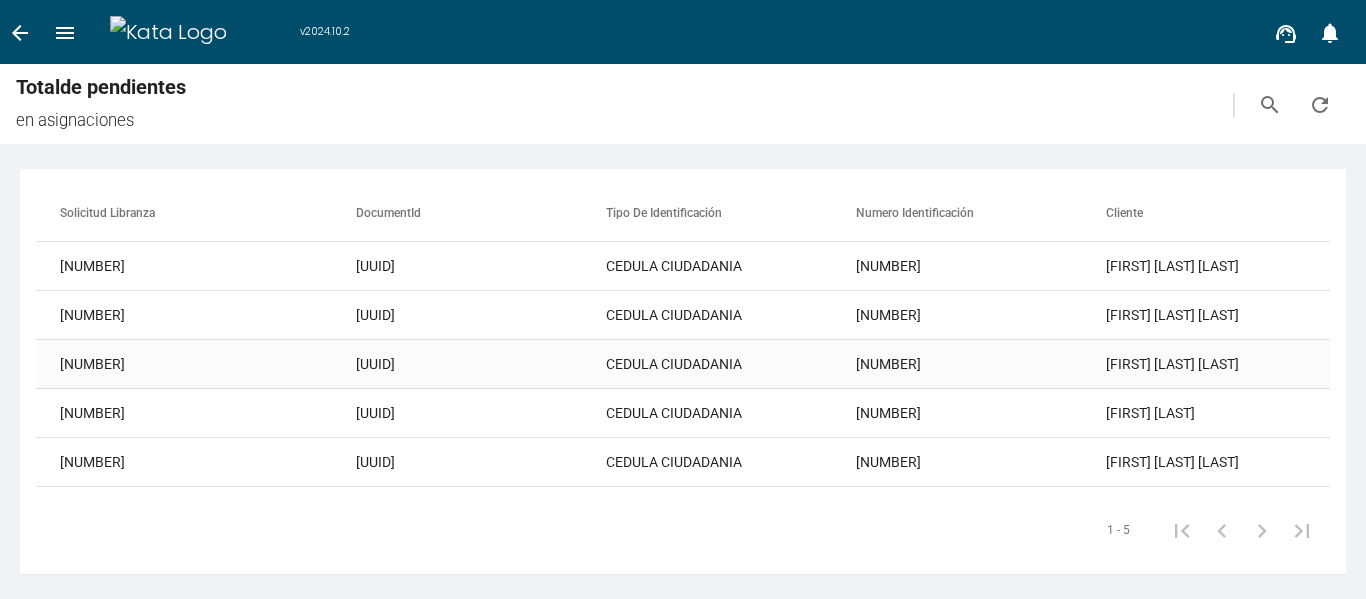 click on "[NUMBER]" at bounding box center [981, 266] 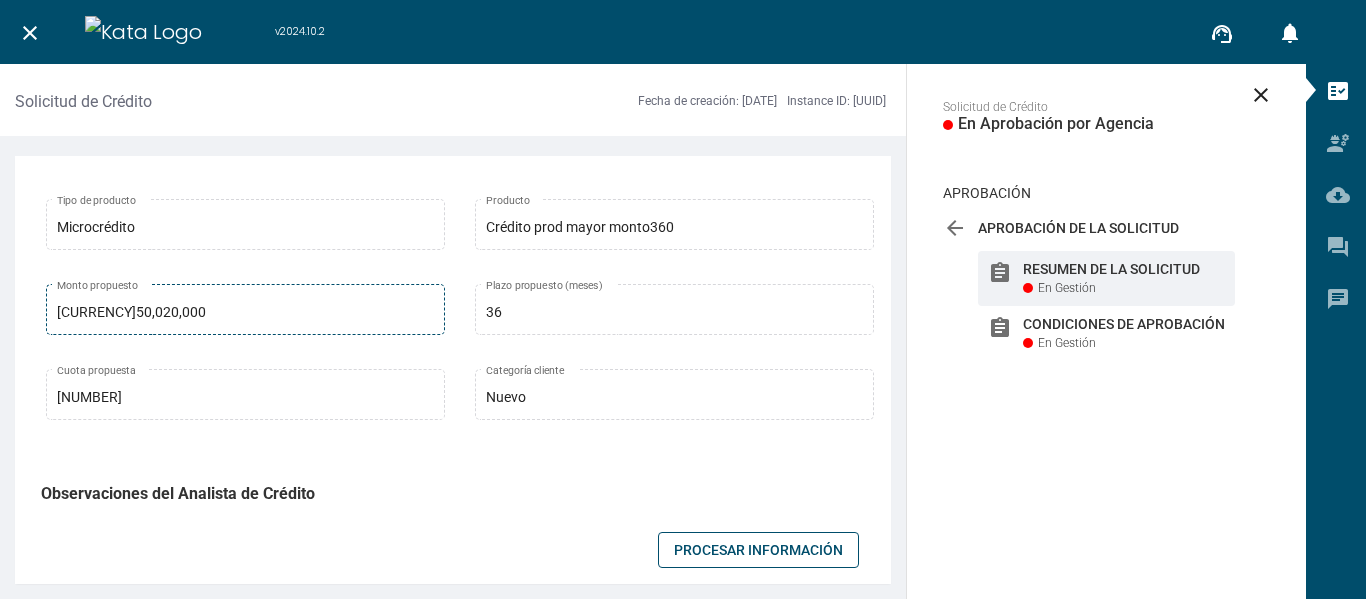 scroll, scrollTop: 400, scrollLeft: 0, axis: vertical 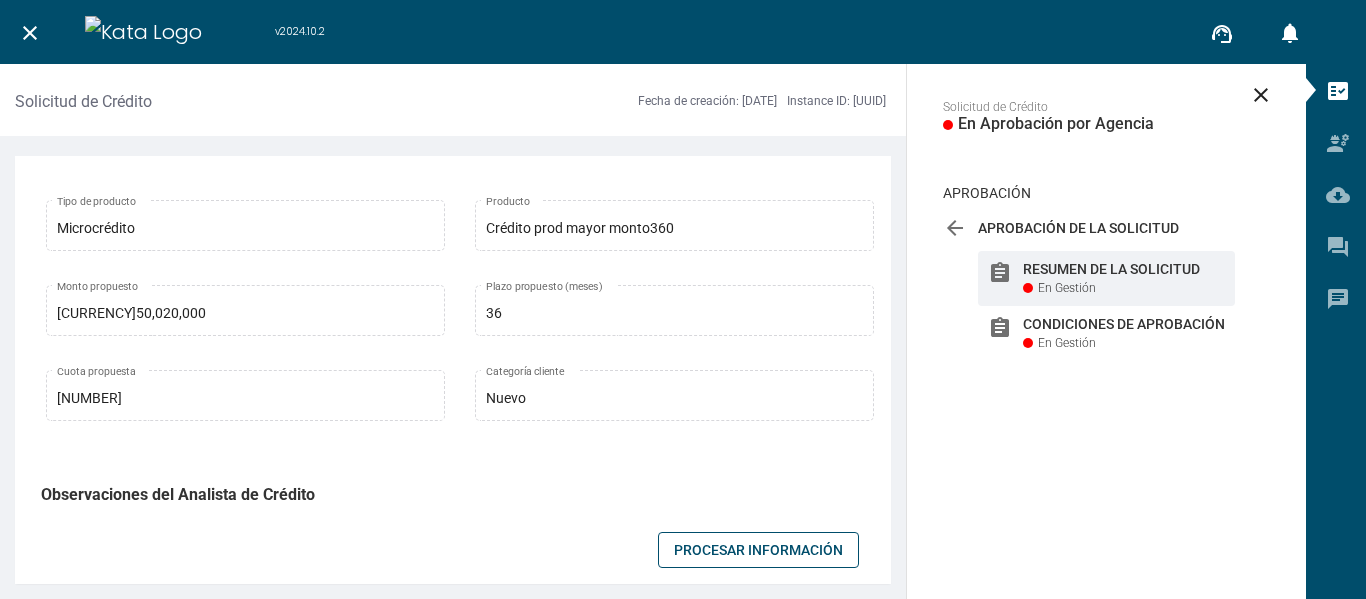 click on "close" at bounding box center [1261, 95] 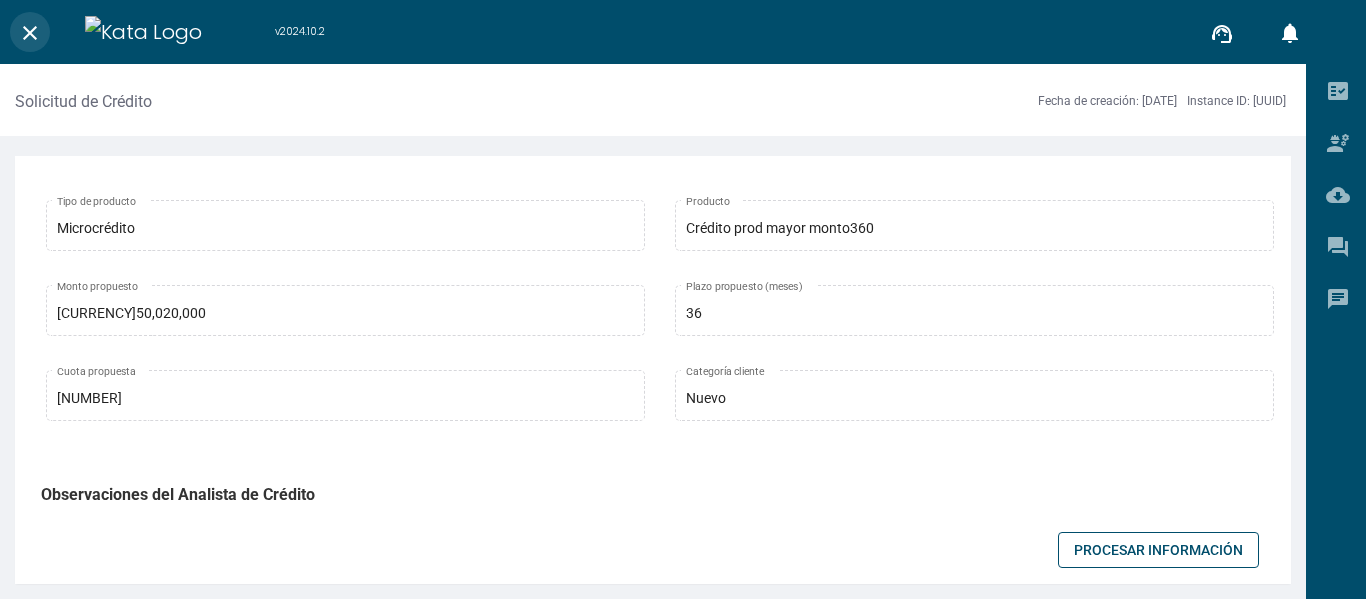 click on "close" at bounding box center (30, 33) 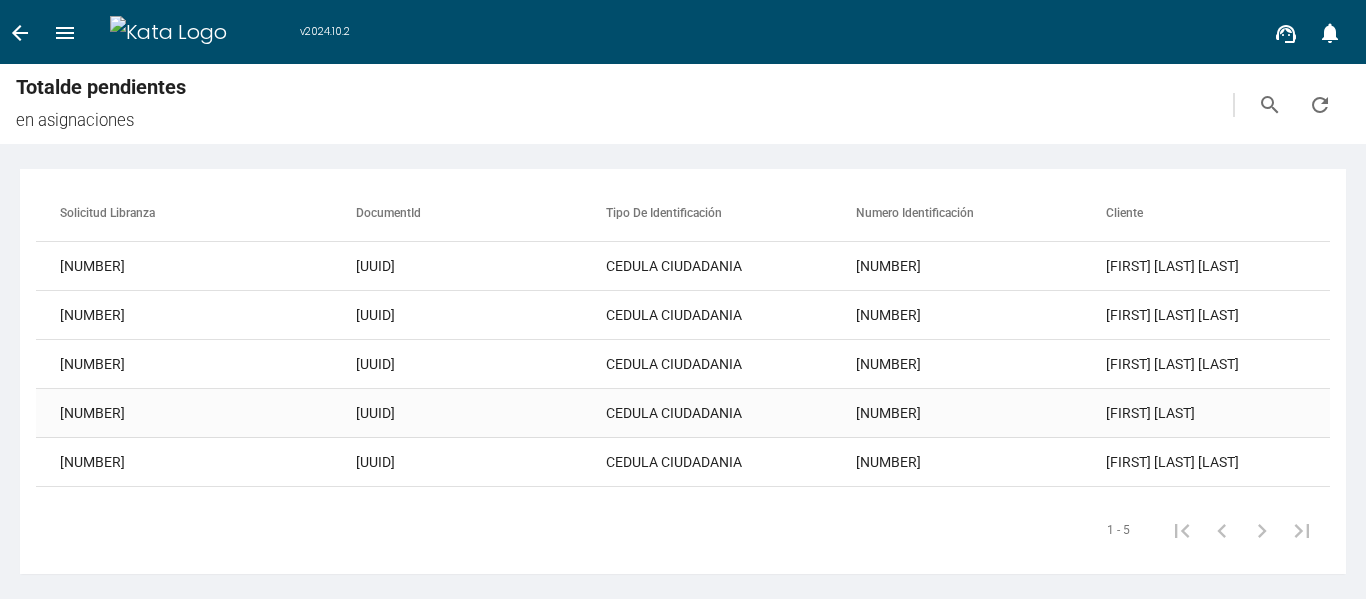 click on "[NUMBER]" at bounding box center [981, 266] 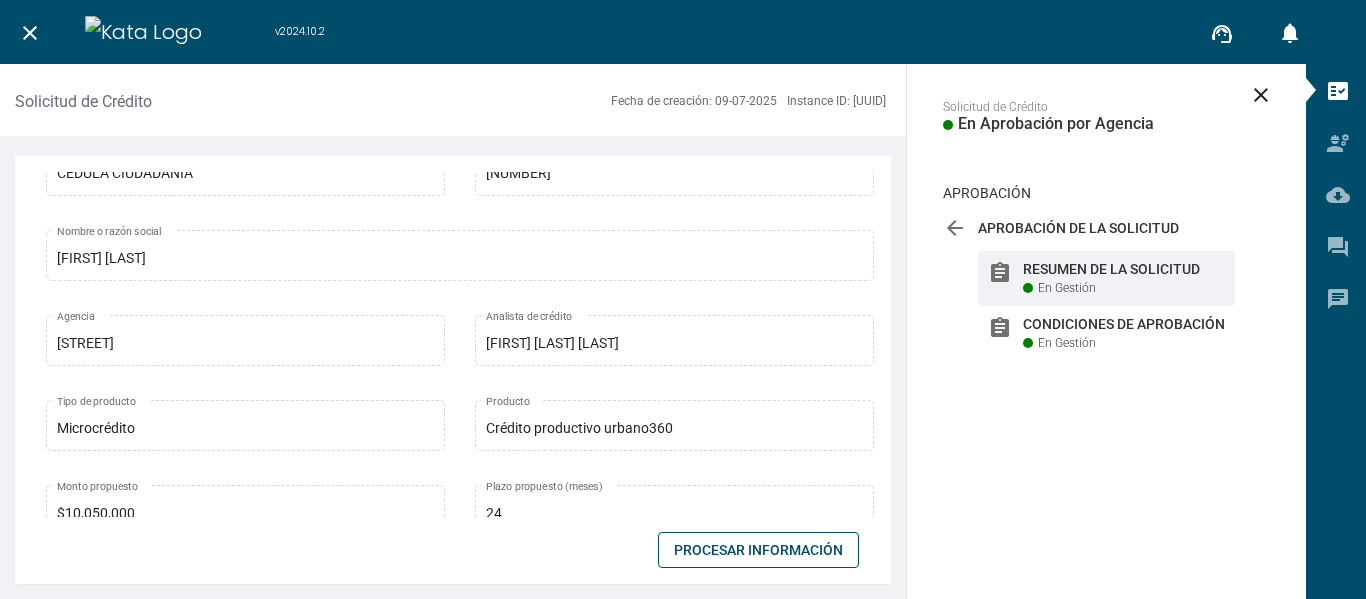 scroll, scrollTop: 300, scrollLeft: 0, axis: vertical 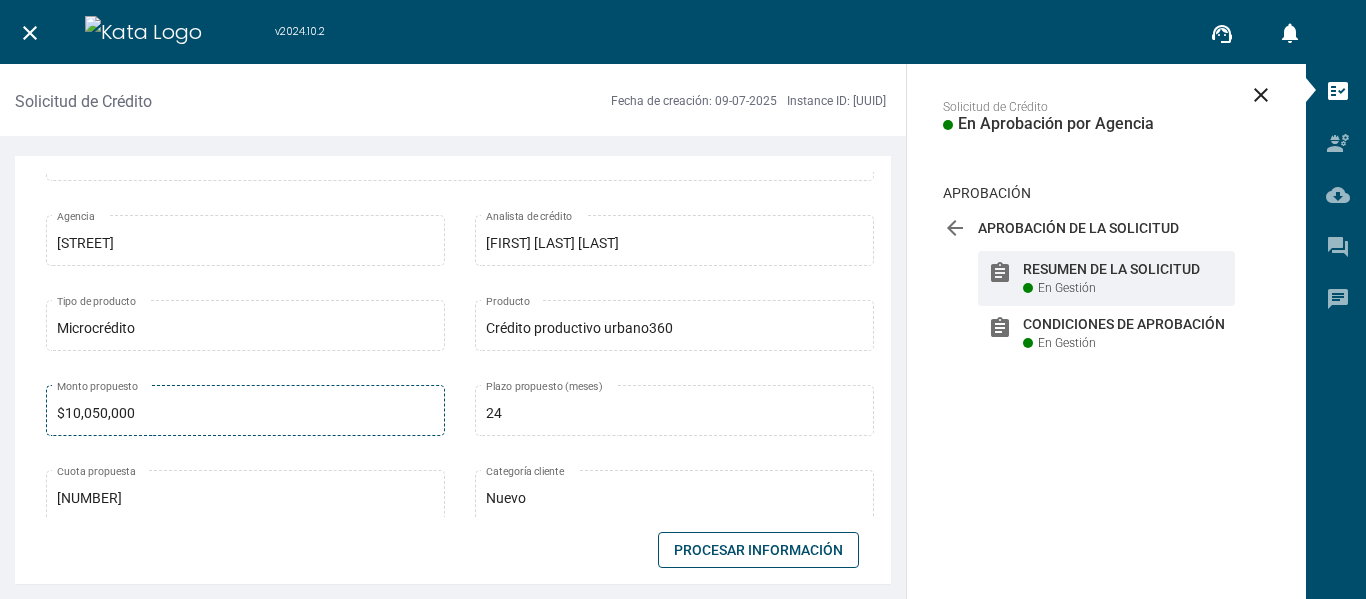 drag, startPoint x: 67, startPoint y: 415, endPoint x: 133, endPoint y: 411, distance: 66.1211 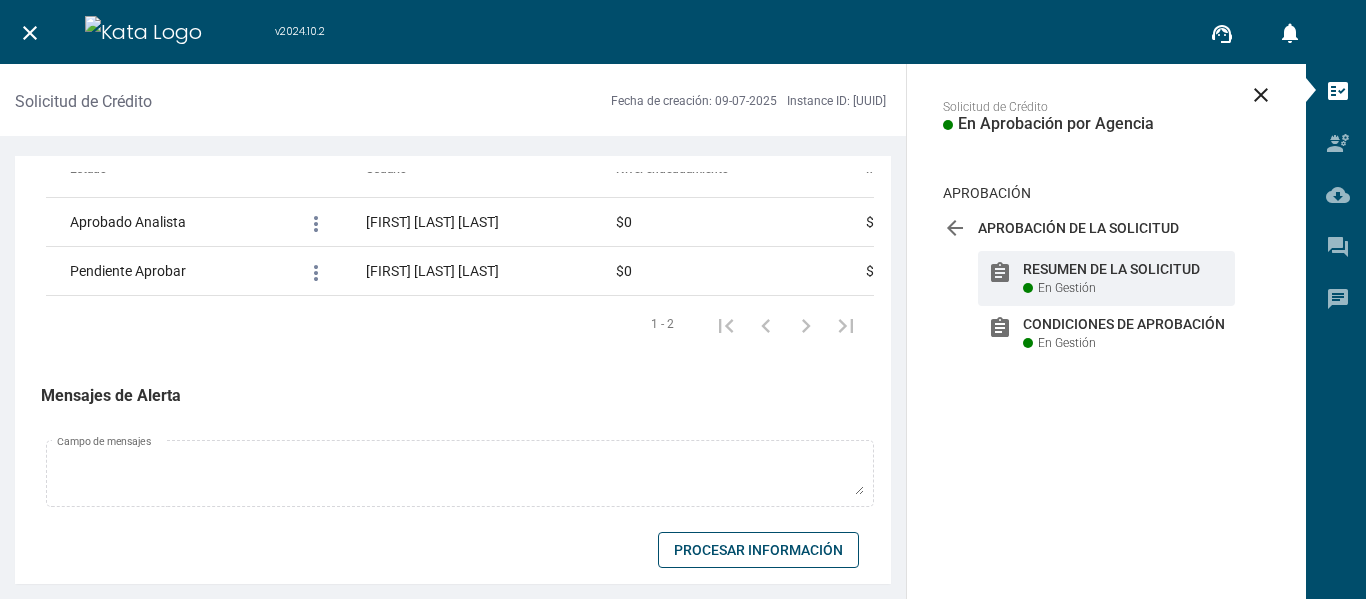 scroll, scrollTop: 1760, scrollLeft: 0, axis: vertical 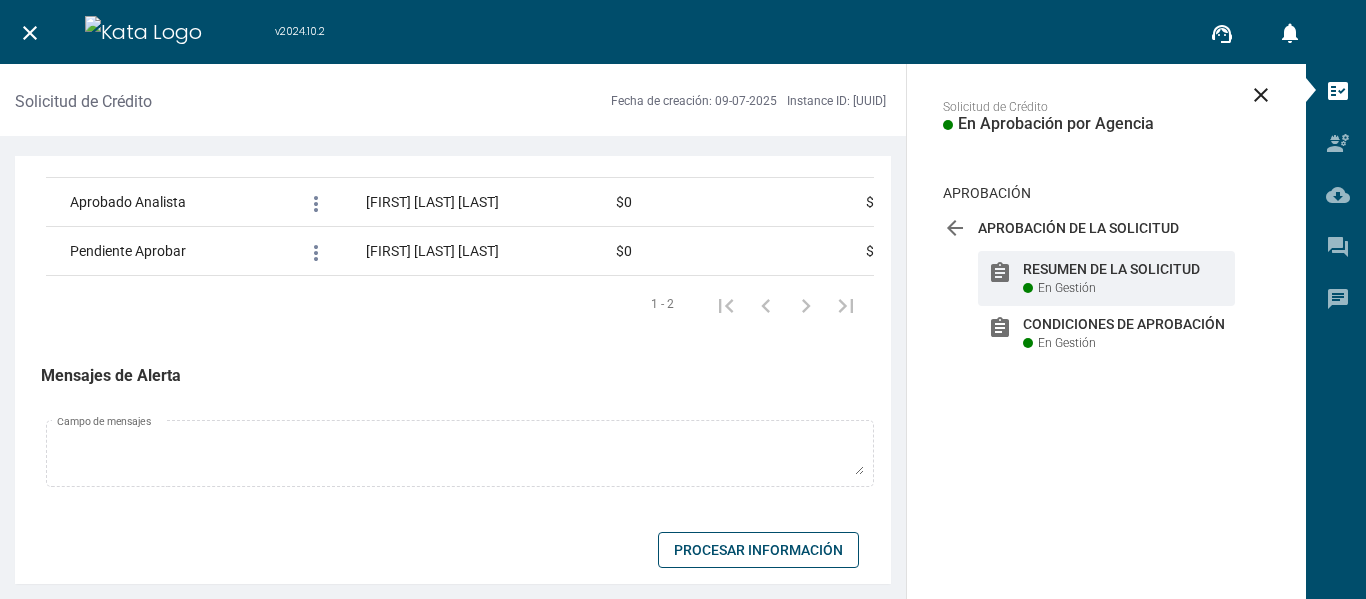click on "close" at bounding box center [1261, 95] 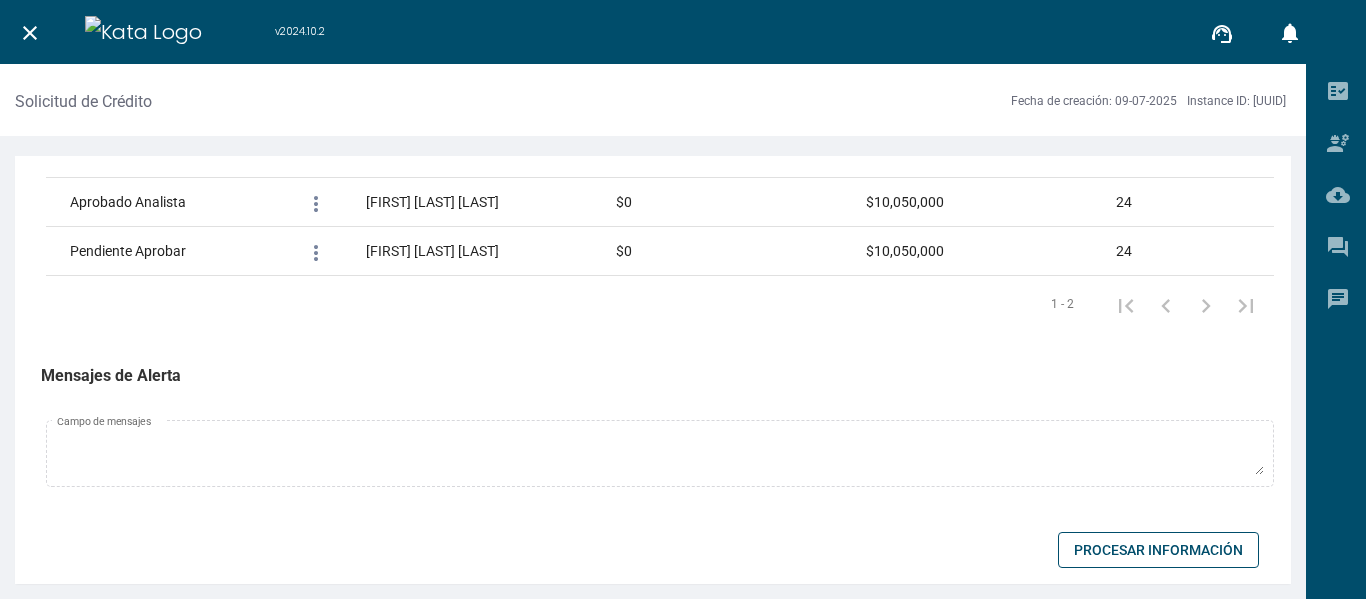 scroll, scrollTop: 1745, scrollLeft: 0, axis: vertical 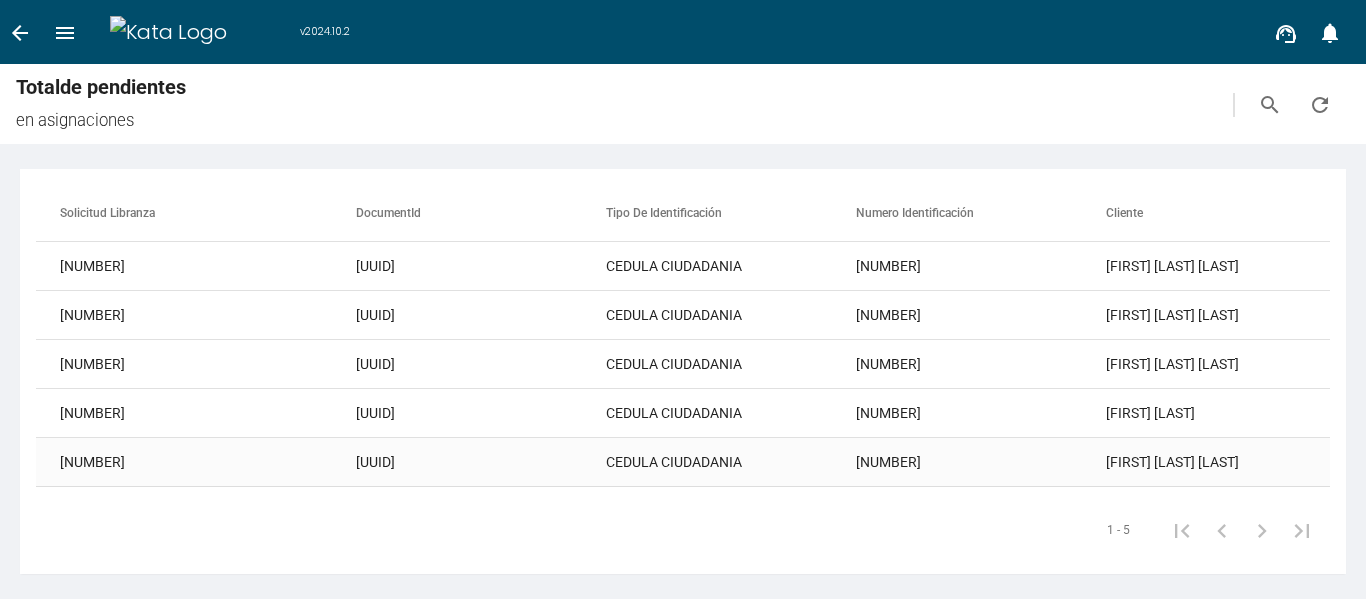 drag, startPoint x: 978, startPoint y: 466, endPoint x: 847, endPoint y: 480, distance: 131.74597 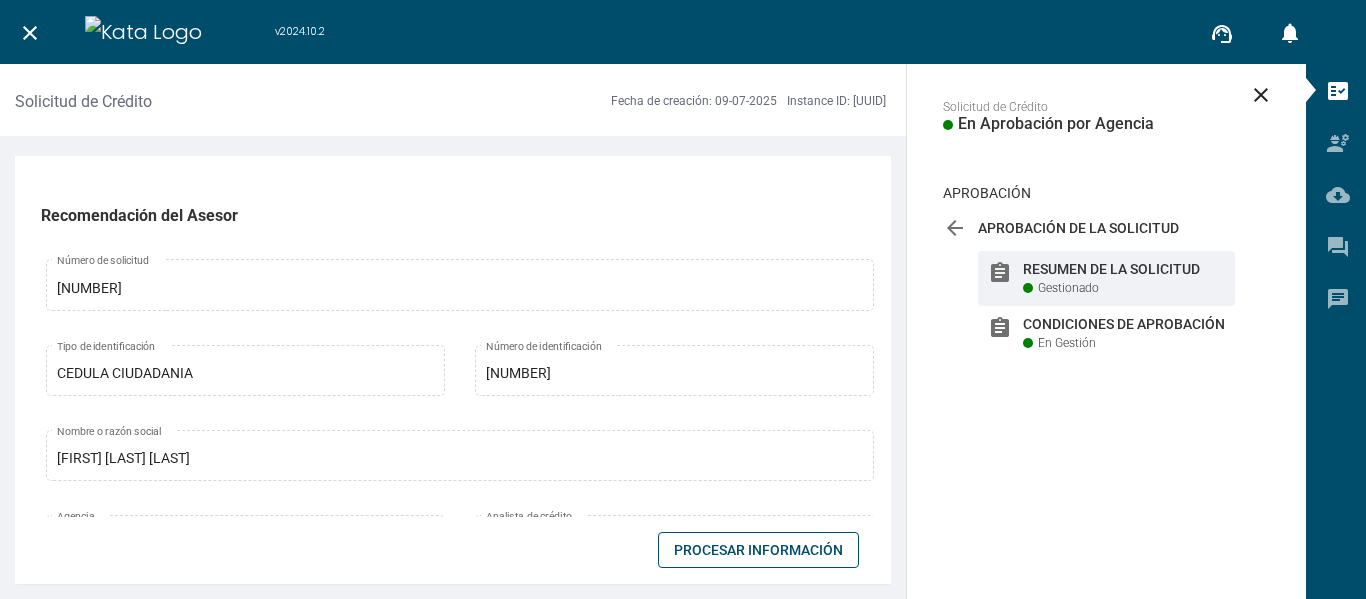 drag, startPoint x: 566, startPoint y: 365, endPoint x: 599, endPoint y: 372, distance: 33.734257 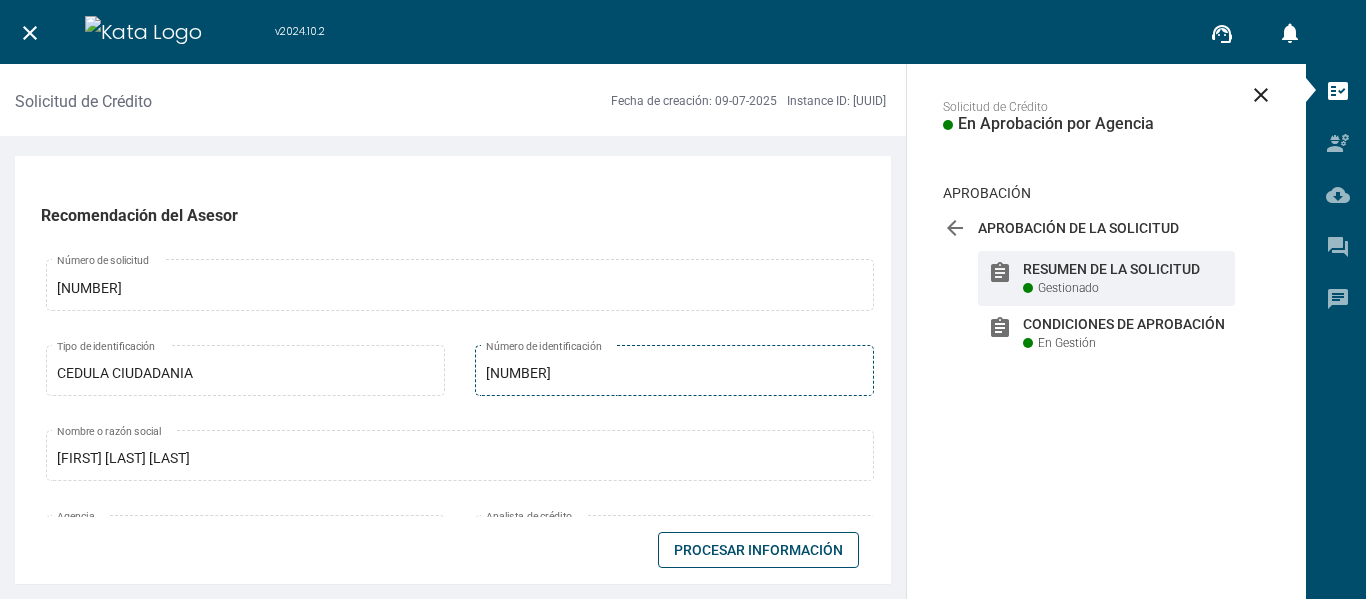 click on "[NUMBER] Número de identificación" at bounding box center (674, 383) 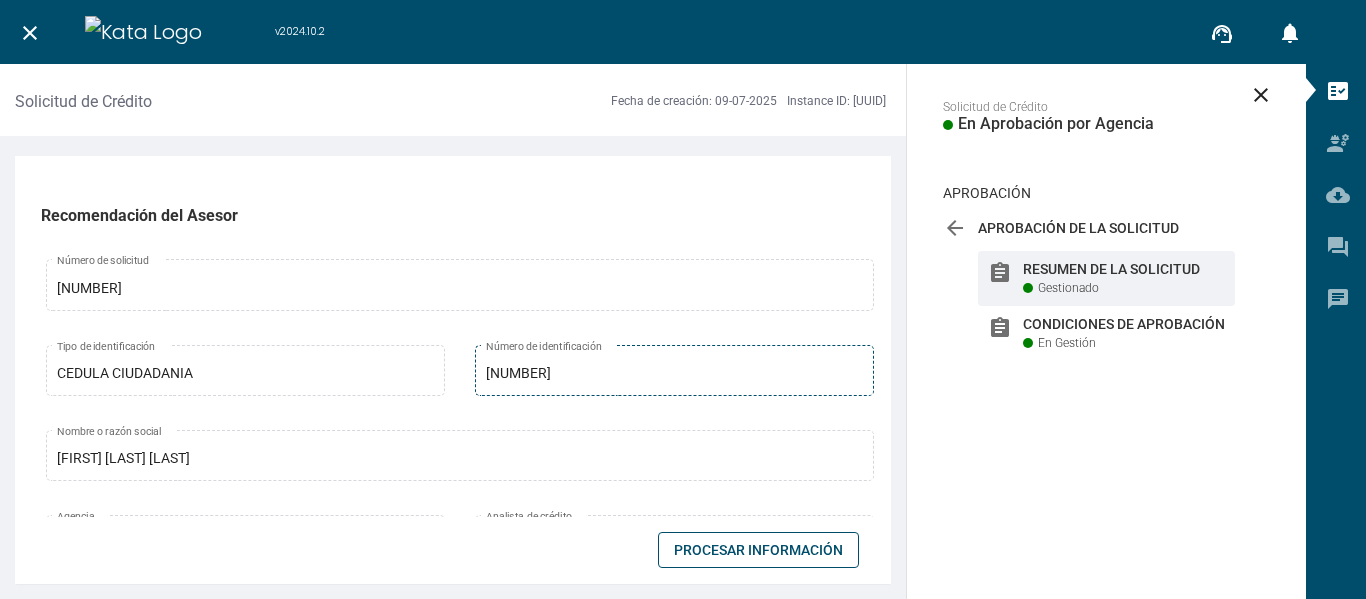 drag, startPoint x: 554, startPoint y: 372, endPoint x: 475, endPoint y: 367, distance: 79.15807 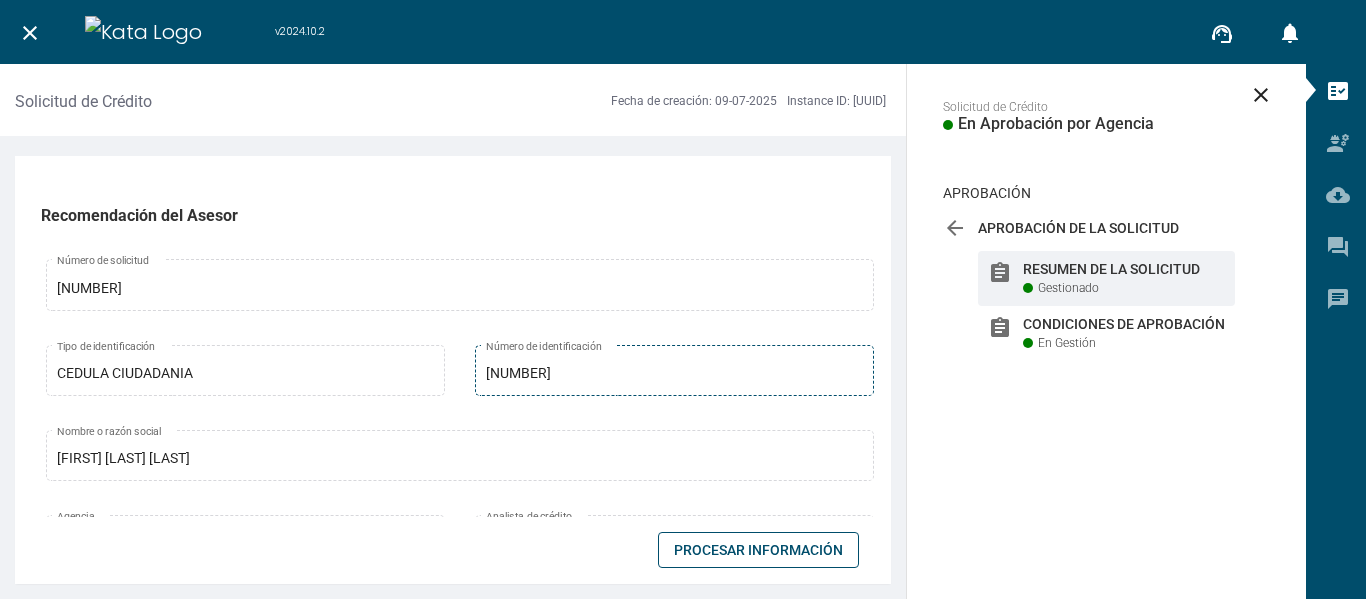 click on "[NUMBER] Número de identificación" at bounding box center [674, 368] 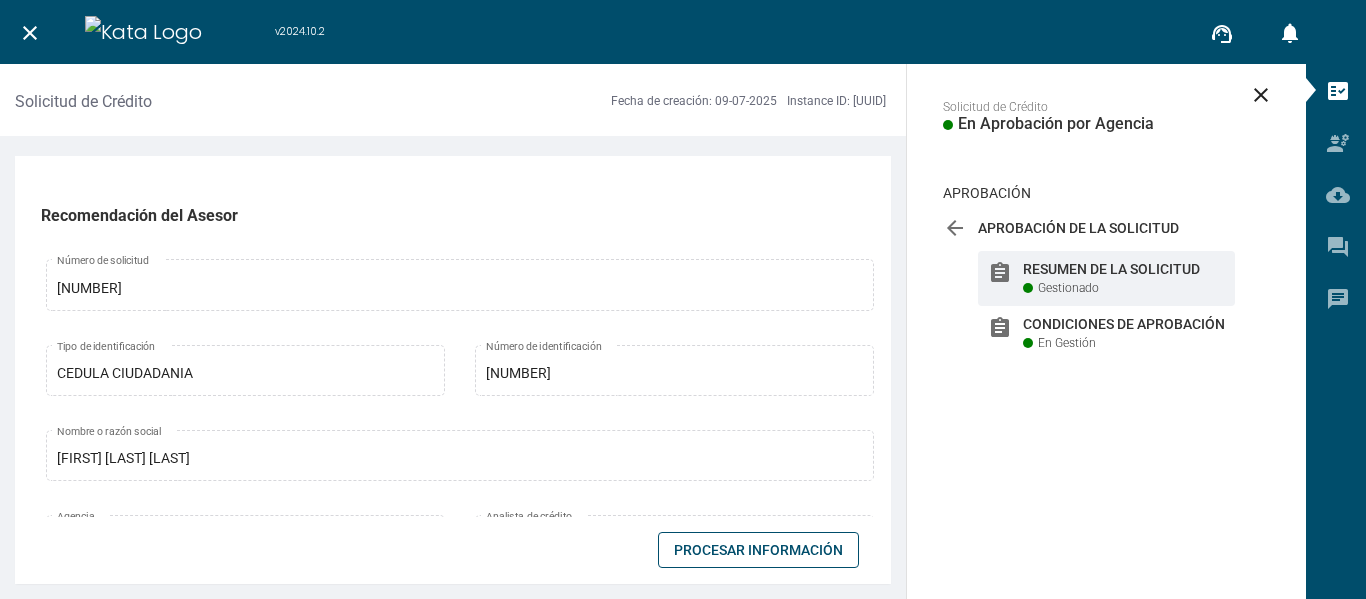 click on "Recomendación del Asesor [NUMBER] Número de solicitud CEDULA CIUDADANIA Tipo de identificación [NUMBER] Número de identificación [FIRST] [LAST] [LAST] Nombre o razón social [STREET] Agencia [FIRST] [LAST] [LAST] Analista de crédito Microcrédito Tipo de producto Crédito popular prod Urbano360 Producto [NUMBER] Monto propuesto 6 Plazo propuesto (meses) {"111-1":"Escalar","111-2":"Escalar&VerCamposTasa","111-7":"Escalar","111-9":"Escalar","111-11":"Escalar"} Configuración productos que escalan Clase de tasa Plus de la tasa Días de revisión [NUMBER] Cuota propuesta Renovación Categoría cliente Observaciones del Analista de Crédito Buena cliente Observaciones del analista de crédito Seguros [[831],[811,842,802],[811,842,802],[811,842,802],[811,842,802],[802],[802],[802]] Configuración seguros voluntarios Información de seguros Seguro Prima mensual Soy Previsión Exequial more_vert [NUMBER] Soy Vida Prima Única more_vert [NUMBER]" at bounding box center (453, 372) 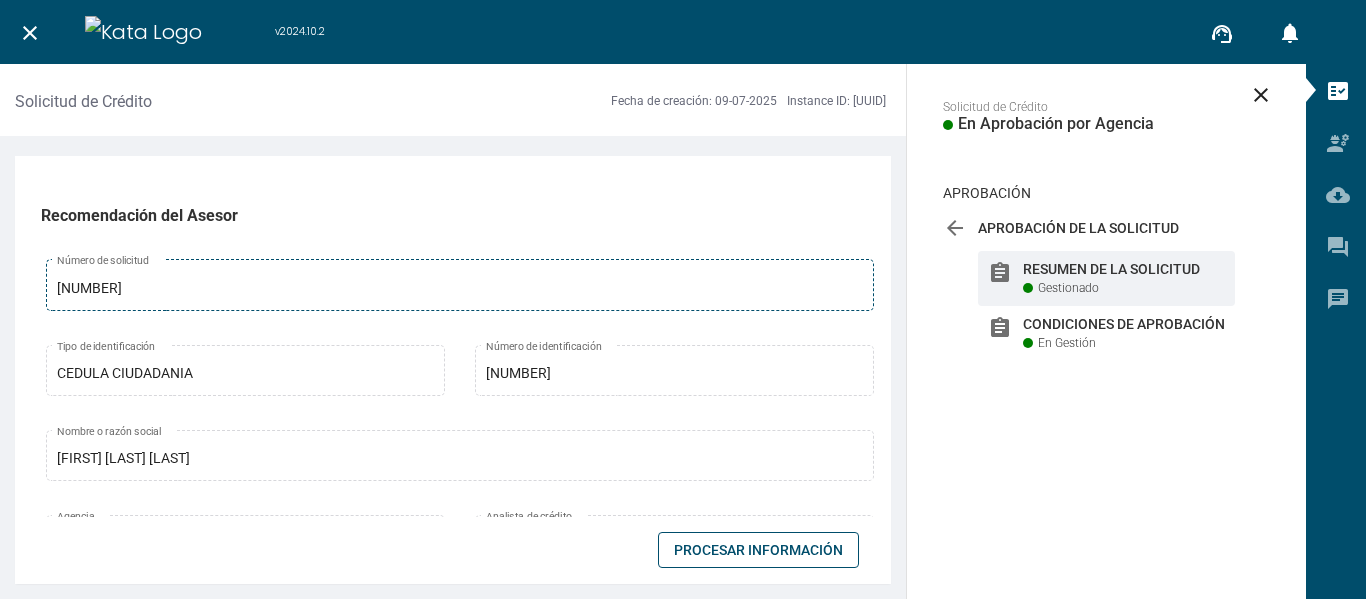 click on "[NUMBER]" at bounding box center (460, 289) 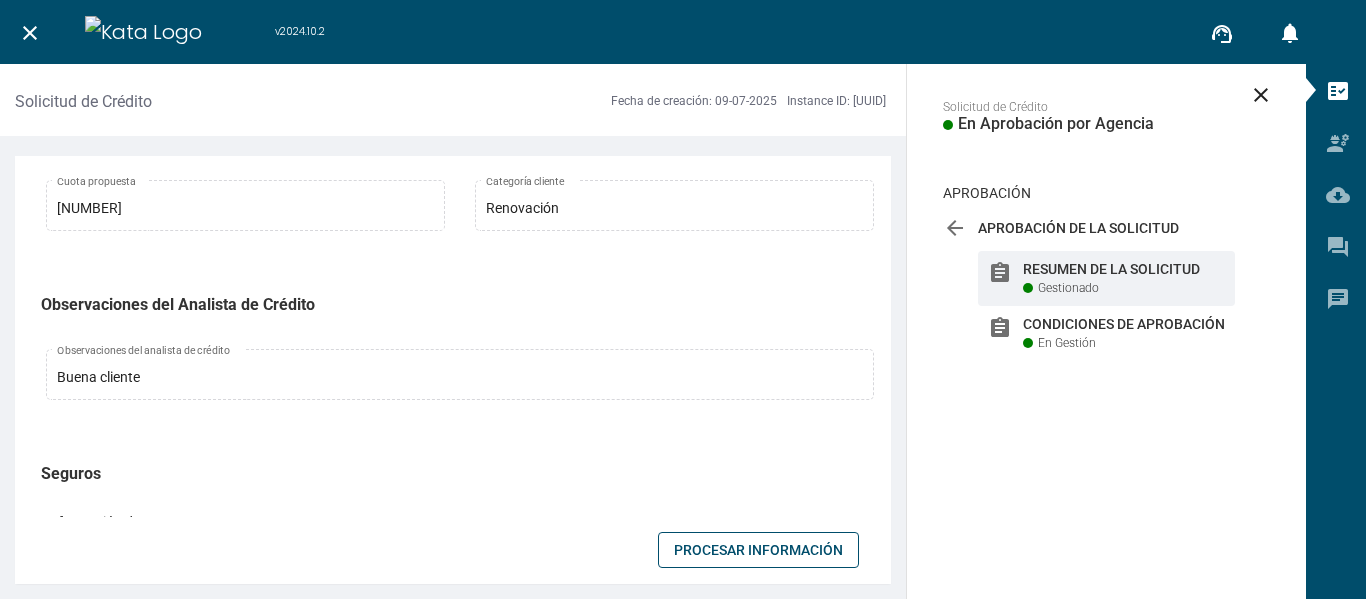 scroll, scrollTop: 600, scrollLeft: 0, axis: vertical 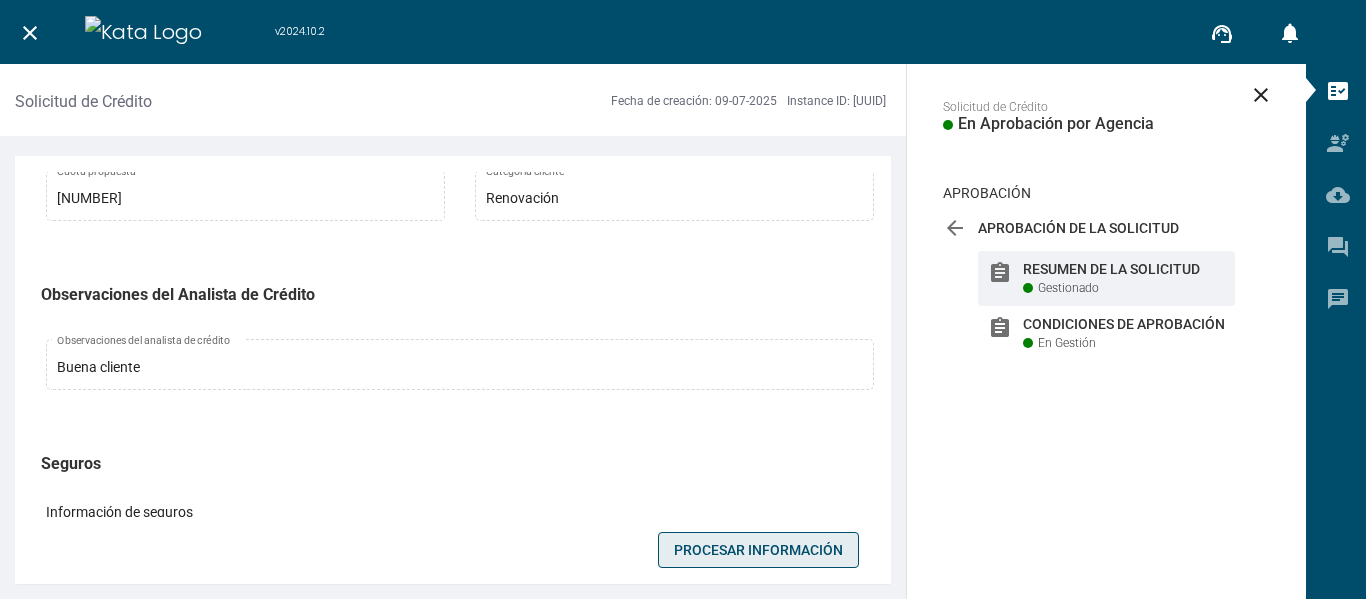 click on "Procesar Información" at bounding box center [758, 550] 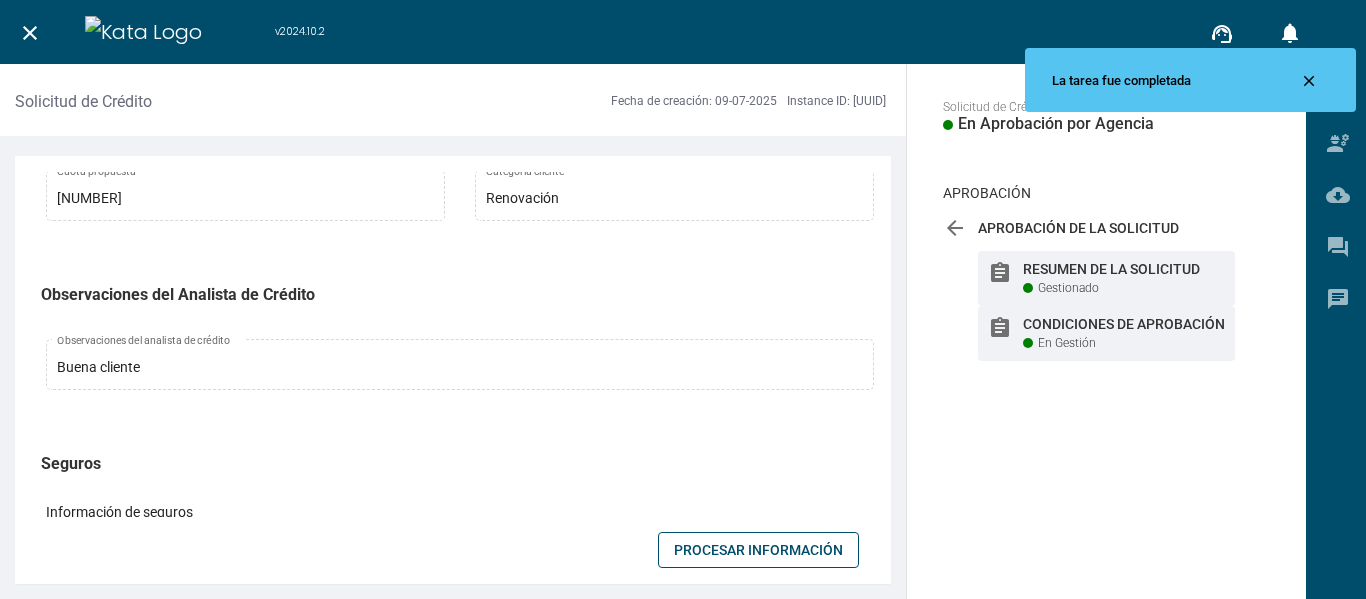 click on "Condiciones de Aprobación" at bounding box center [1124, 269] 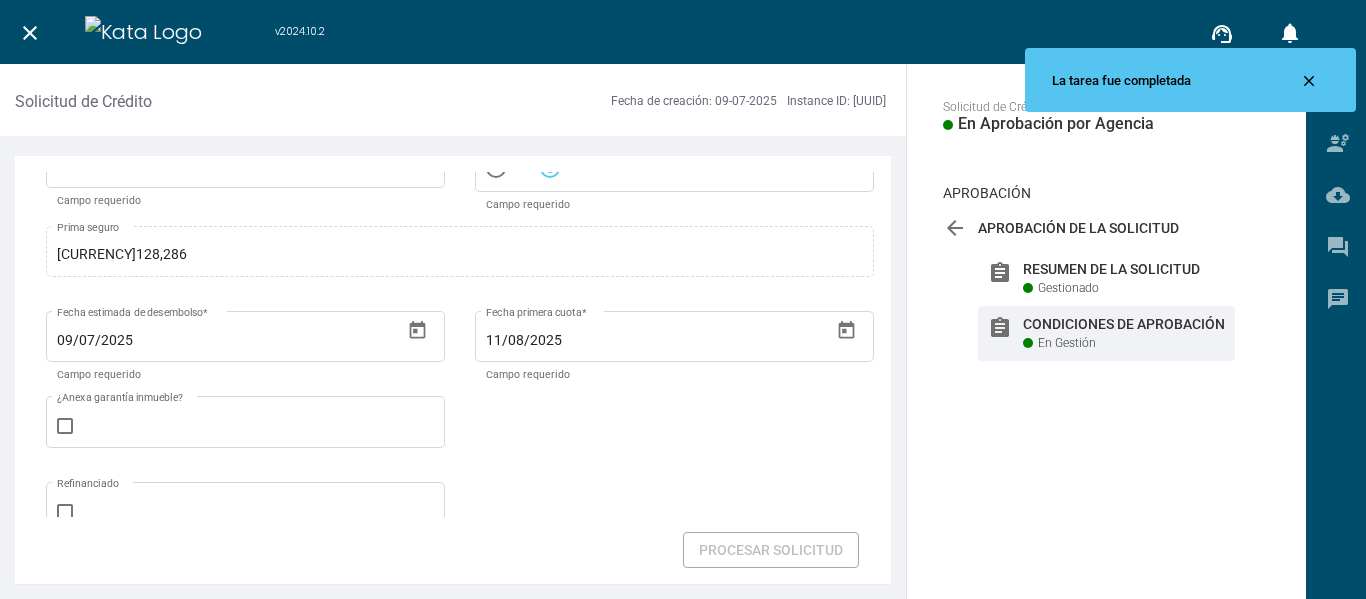scroll, scrollTop: 500, scrollLeft: 0, axis: vertical 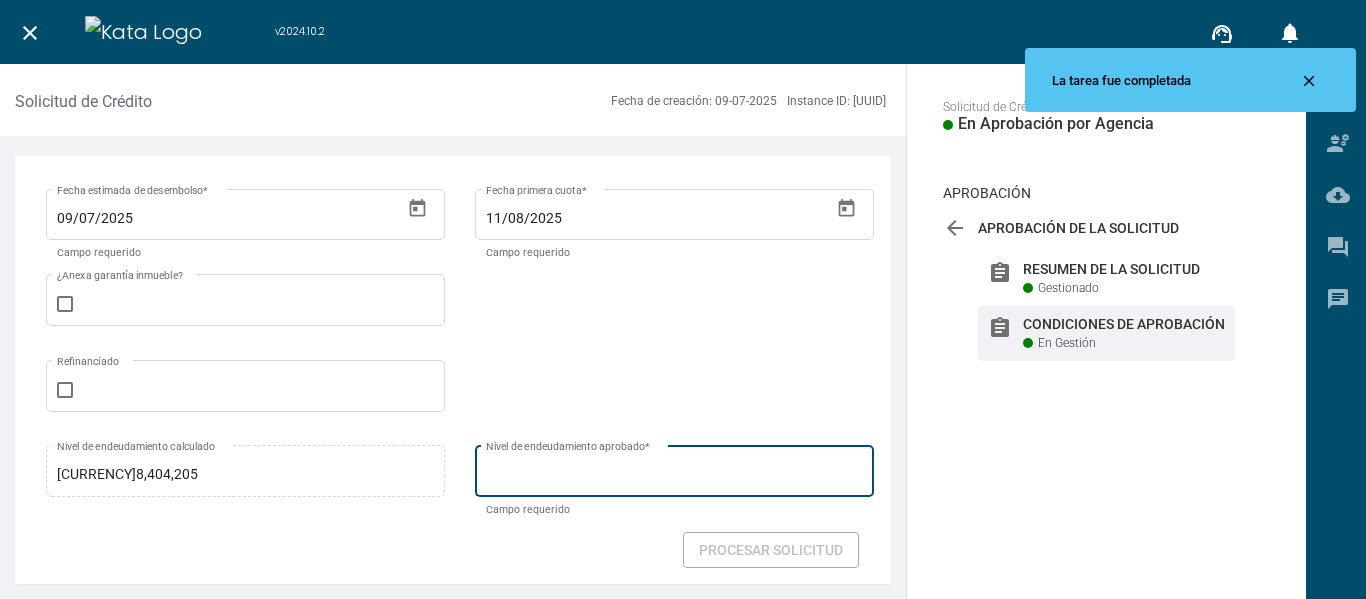 click on "Nivel de endeudamiento aprobado   *" at bounding box center [675, 469] 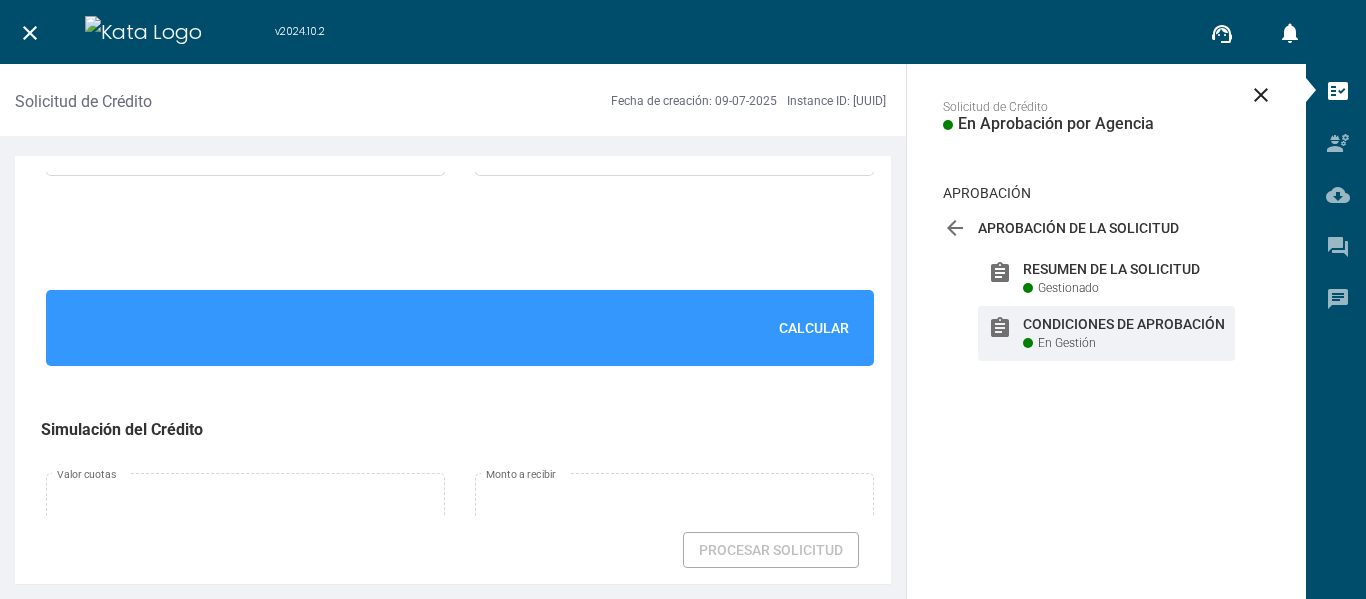 scroll, scrollTop: 1500, scrollLeft: 0, axis: vertical 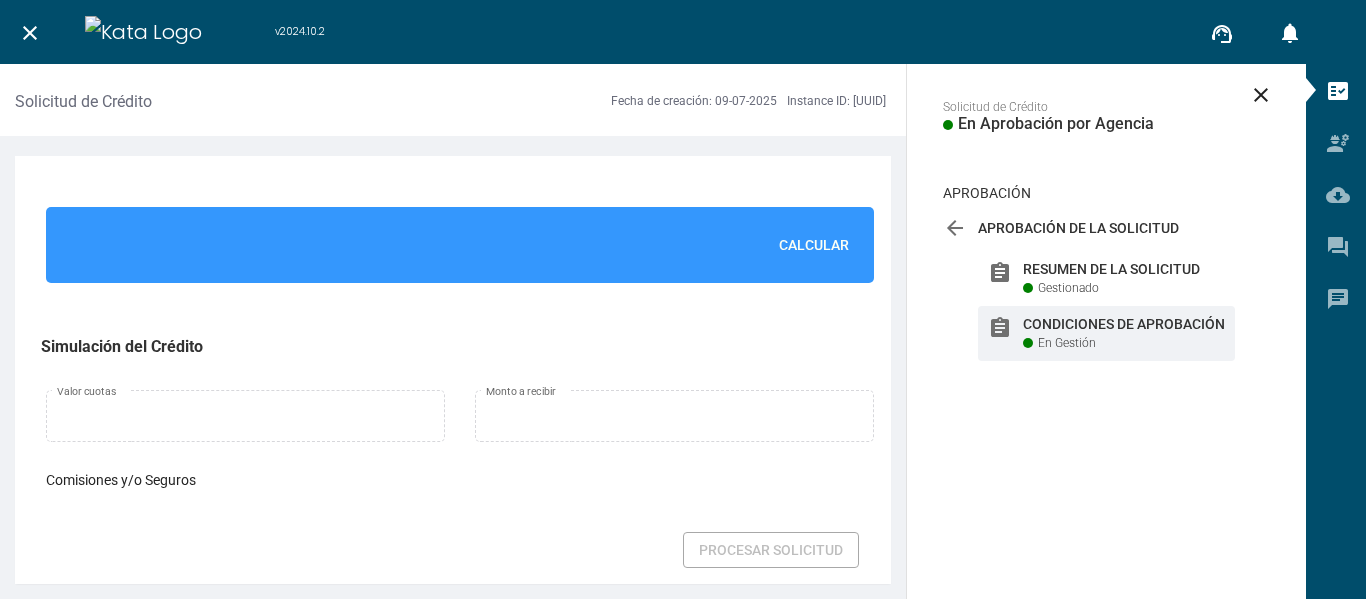 type on "$8,500,000" 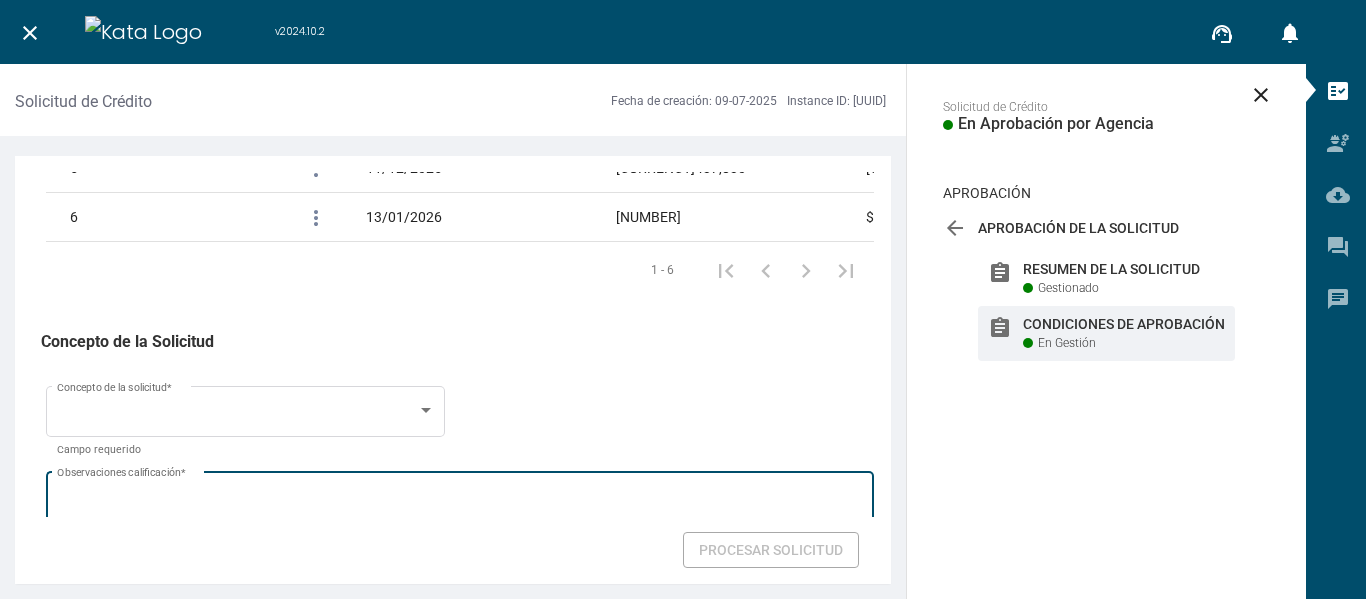 scroll, scrollTop: 2782, scrollLeft: 0, axis: vertical 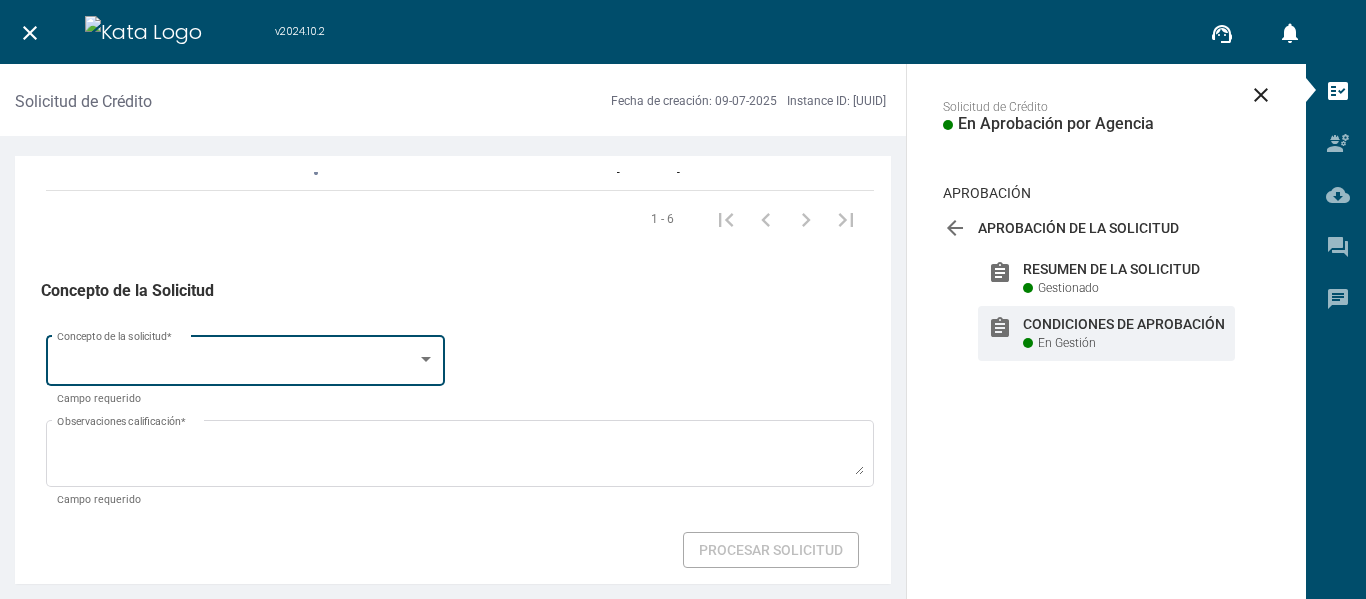 click at bounding box center [237, 364] 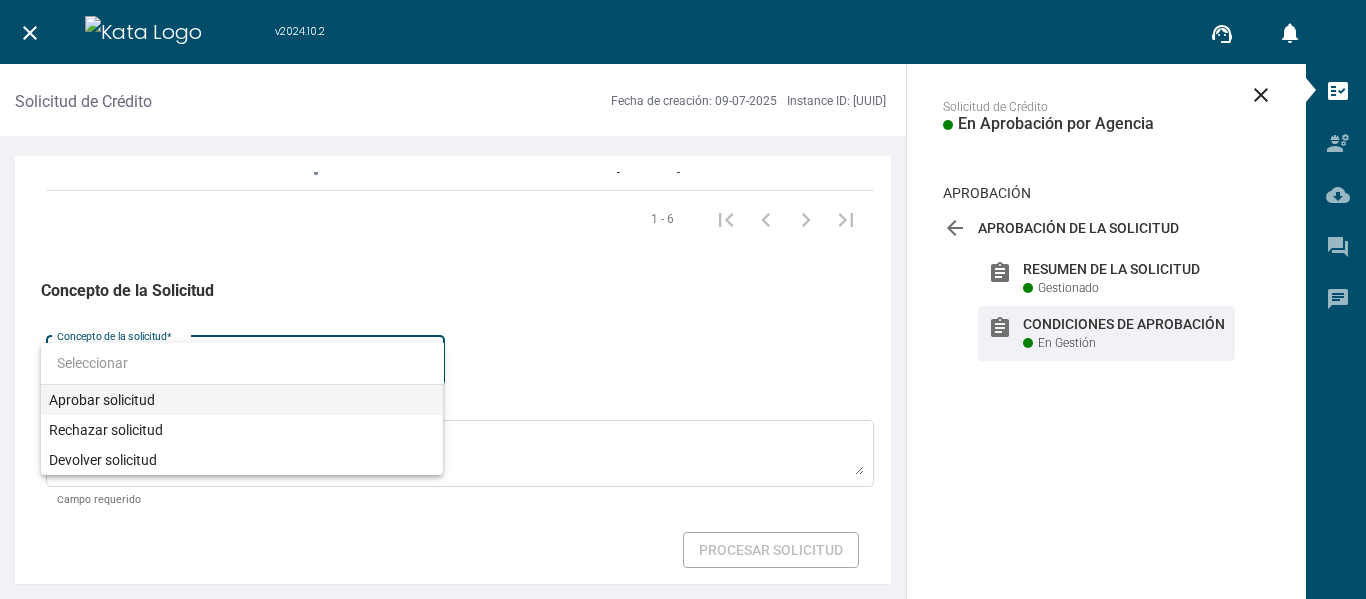 click on "Aprobar solicitud" at bounding box center [242, 400] 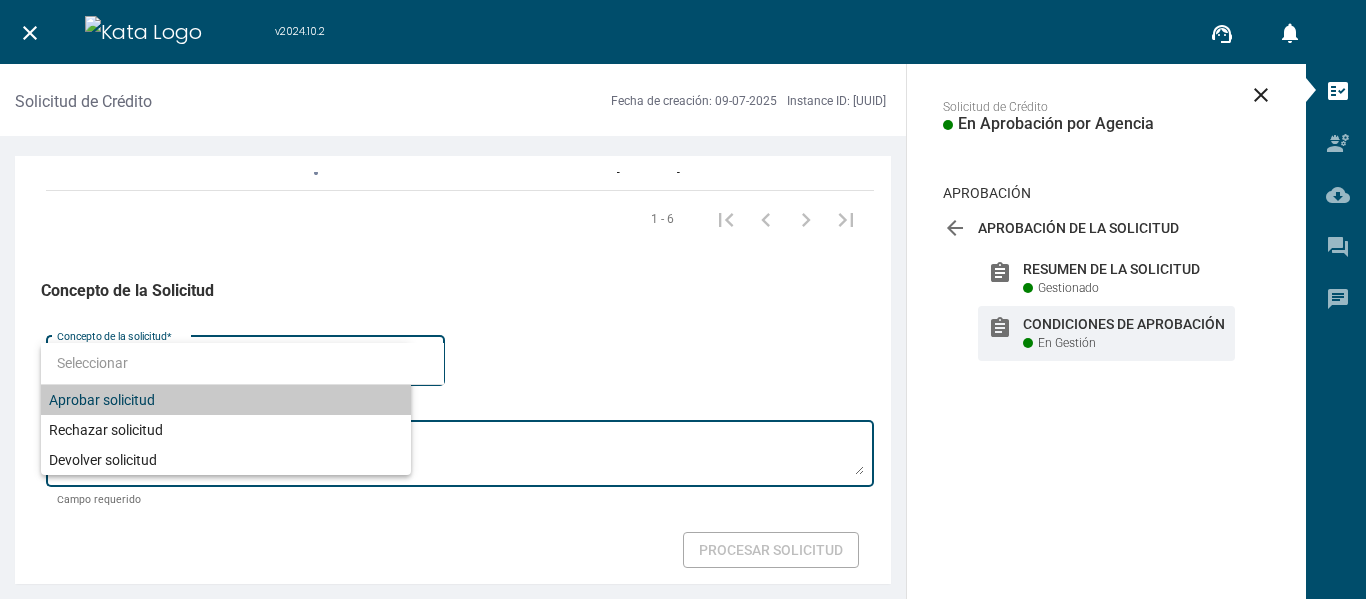 click on "Observaciones calificación   *" at bounding box center [460, 457] 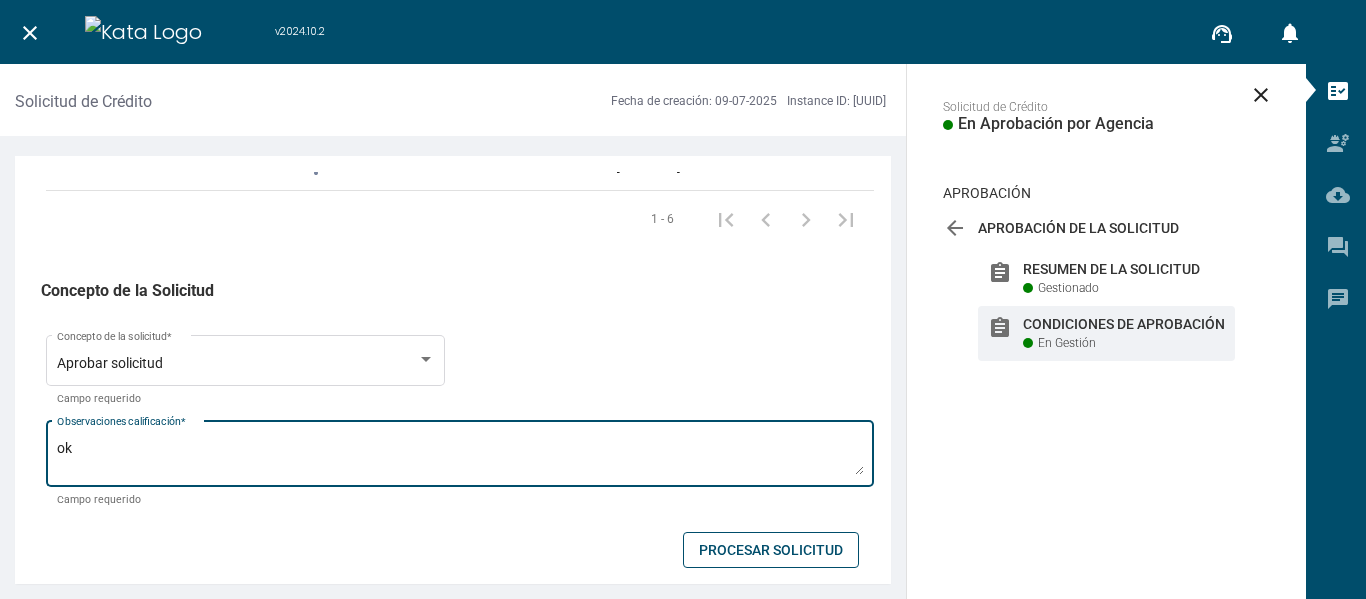 type on "ok" 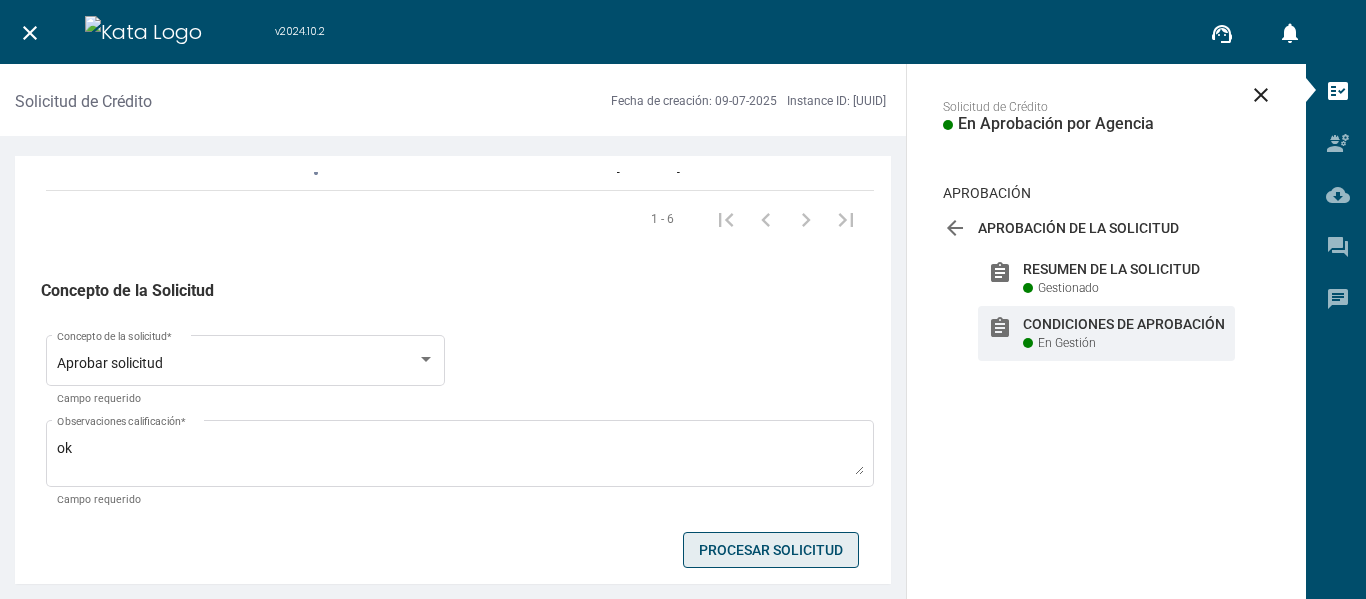 click on "Procesar Solicitud" at bounding box center (771, 550) 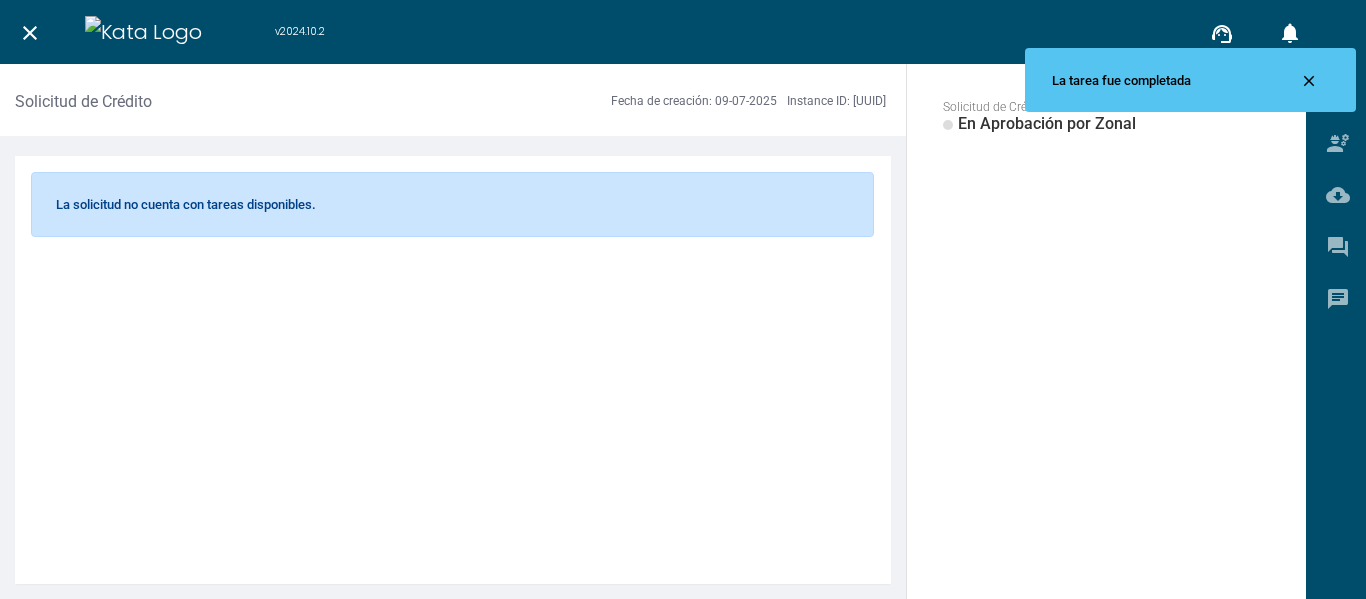 click on "close" at bounding box center [1309, 81] 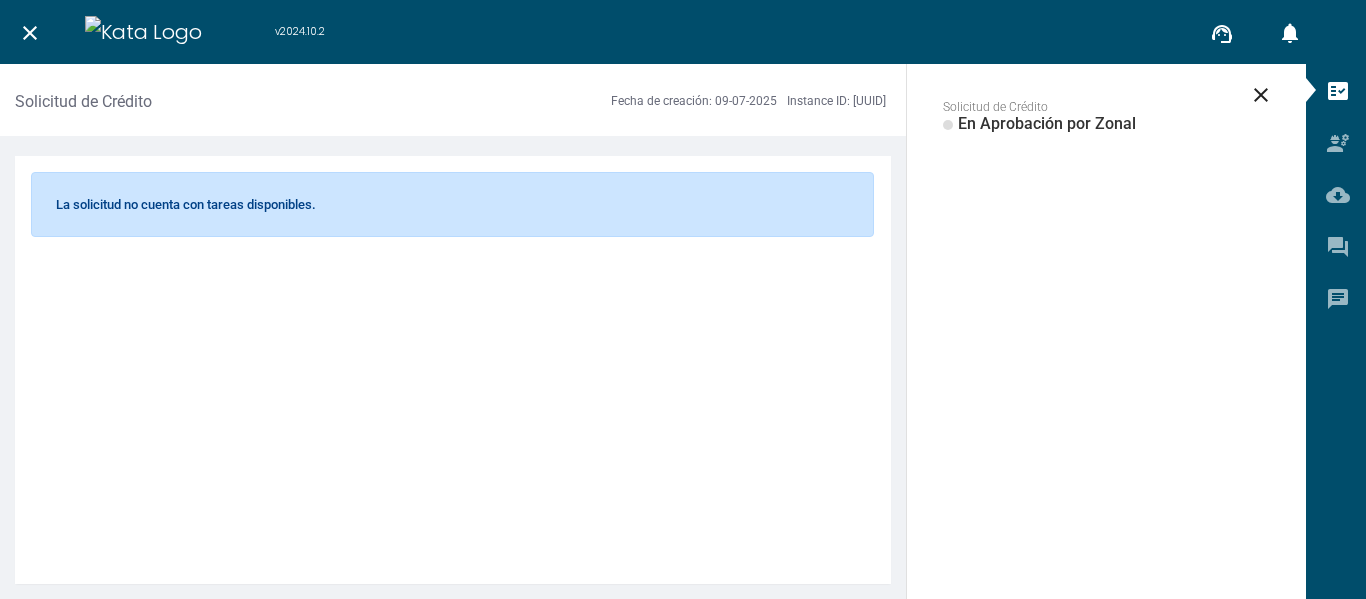 click on "close" at bounding box center (1261, 95) 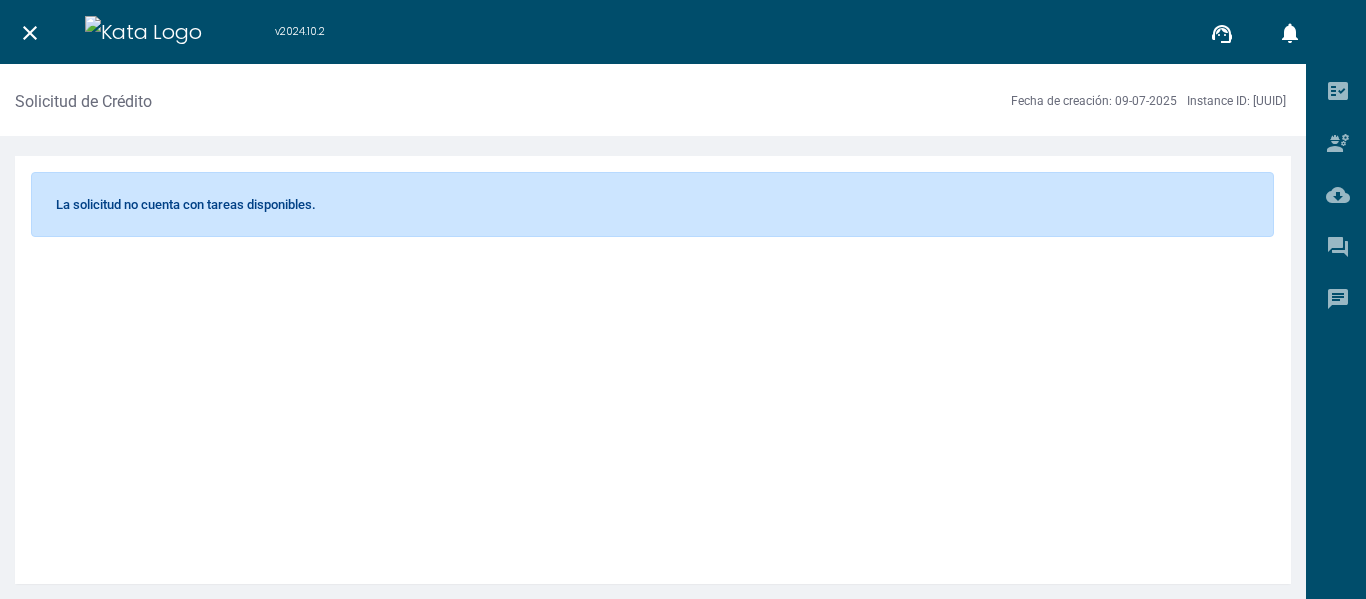 click on "close" at bounding box center (30, 32) 